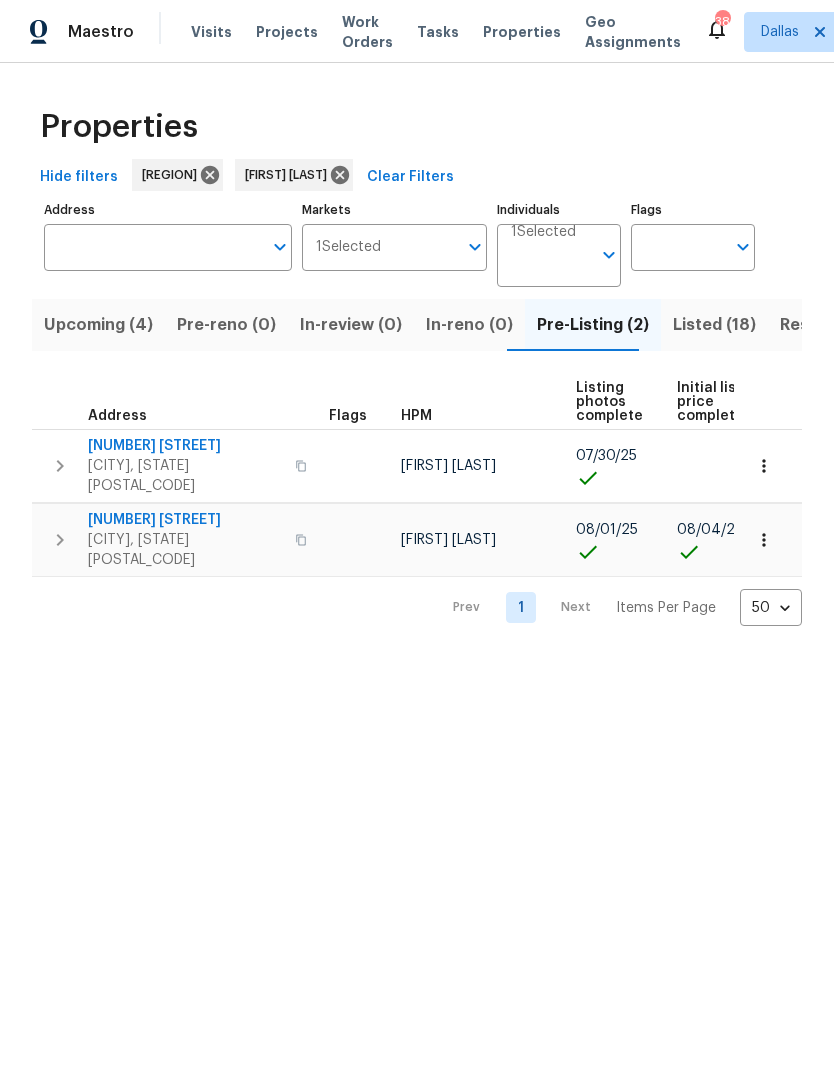 scroll, scrollTop: 0, scrollLeft: 0, axis: both 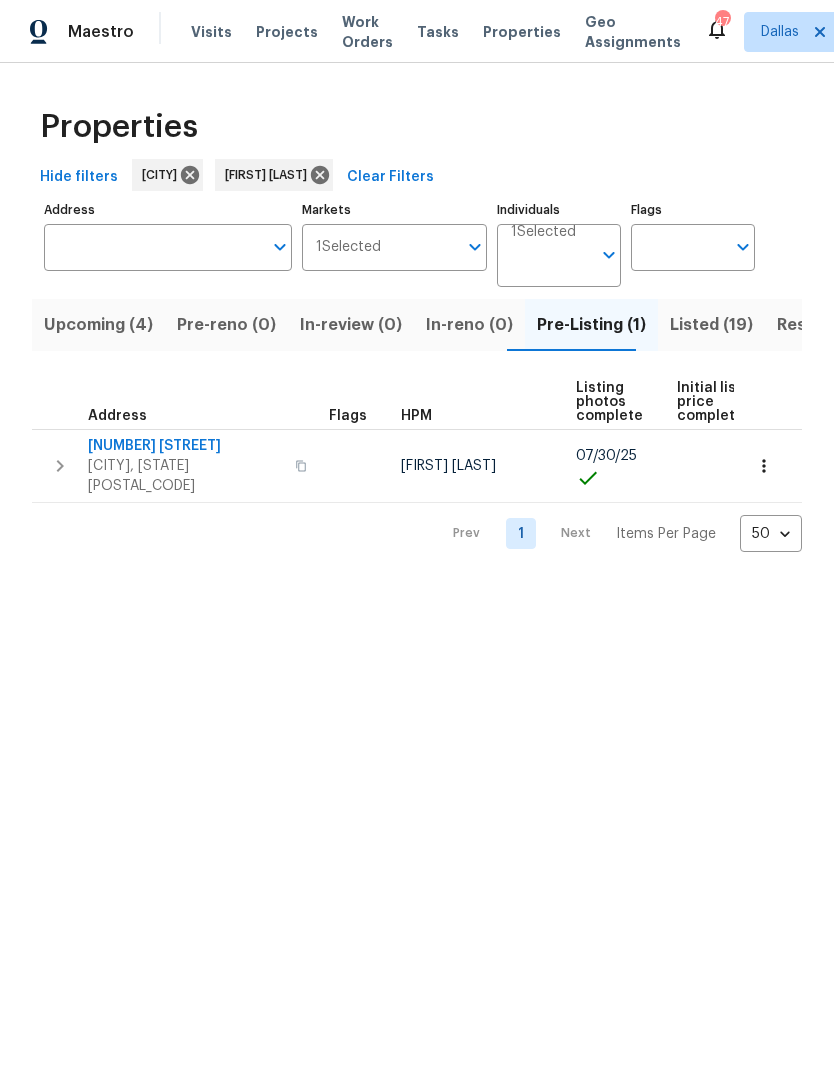 click on "Pre-reno (0)" at bounding box center [226, 325] 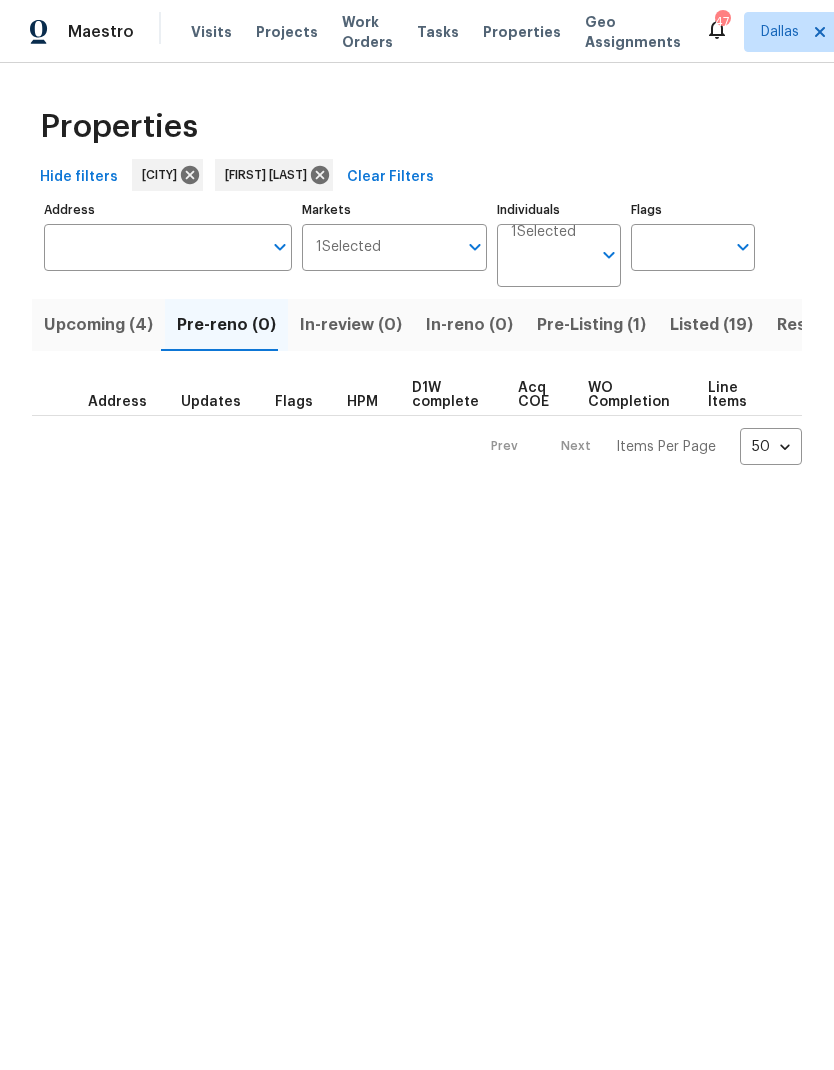 click on "Upcoming (4)" at bounding box center [98, 325] 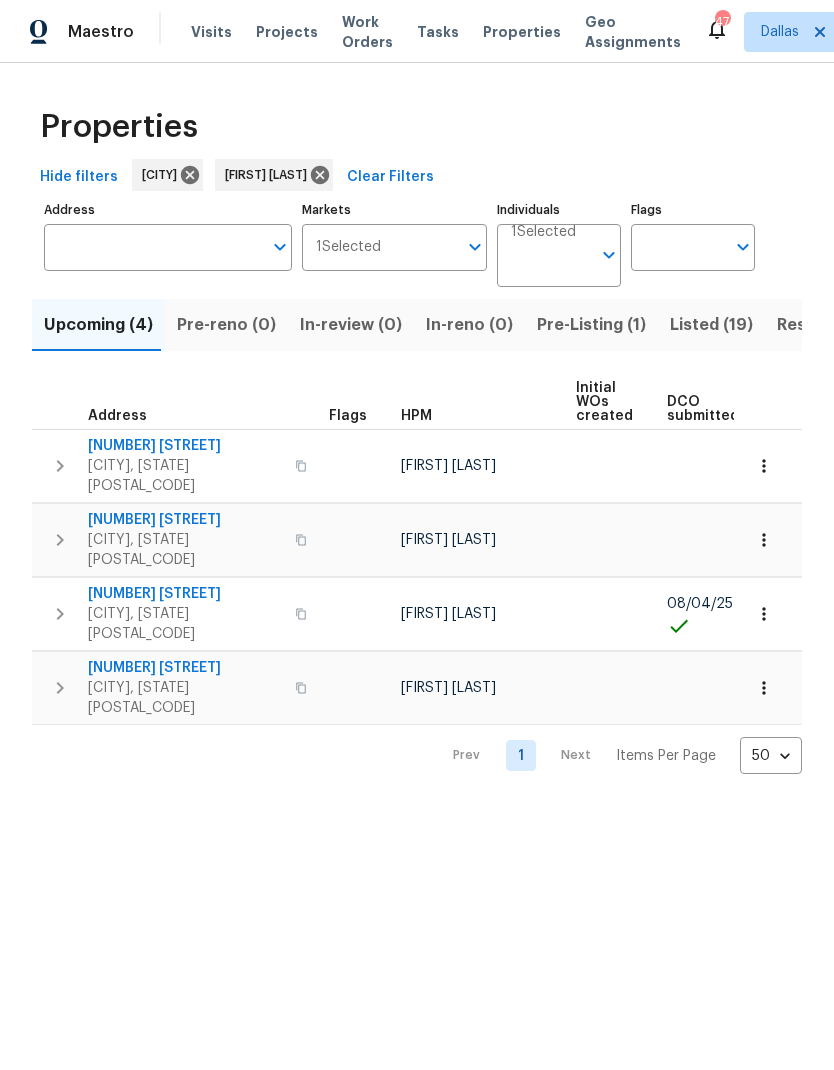 click 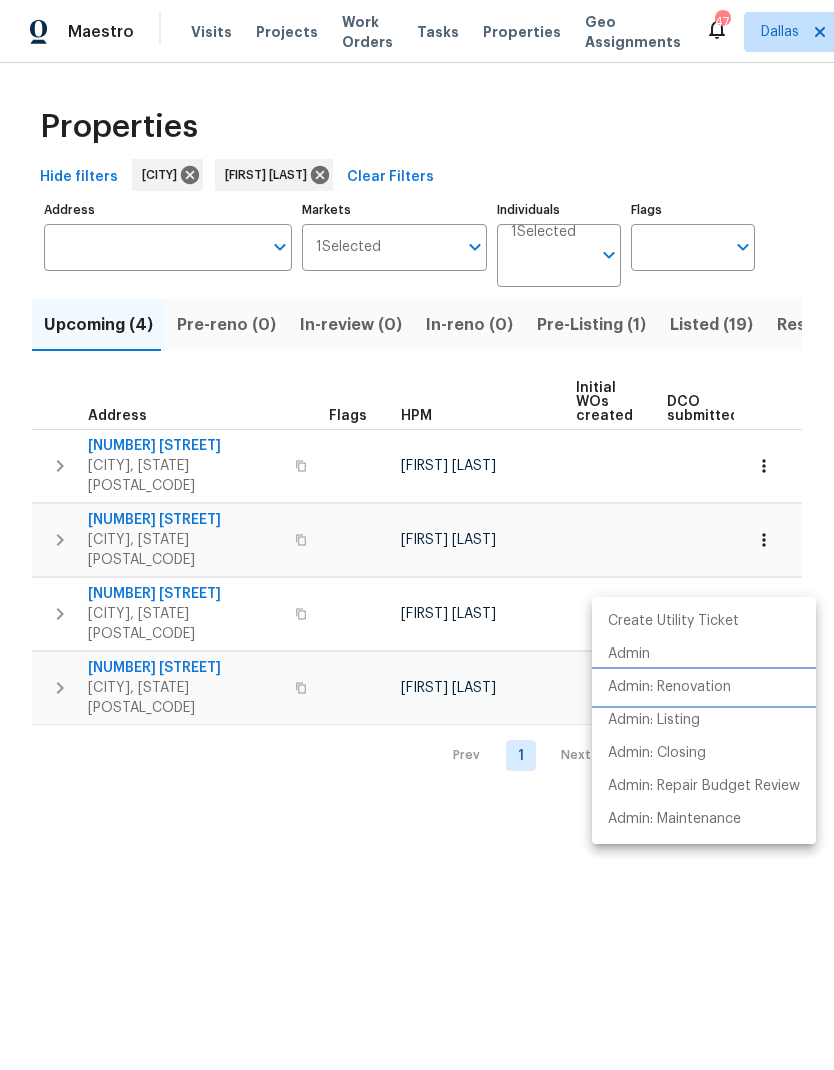 click on "Admin: Renovation" at bounding box center [669, 687] 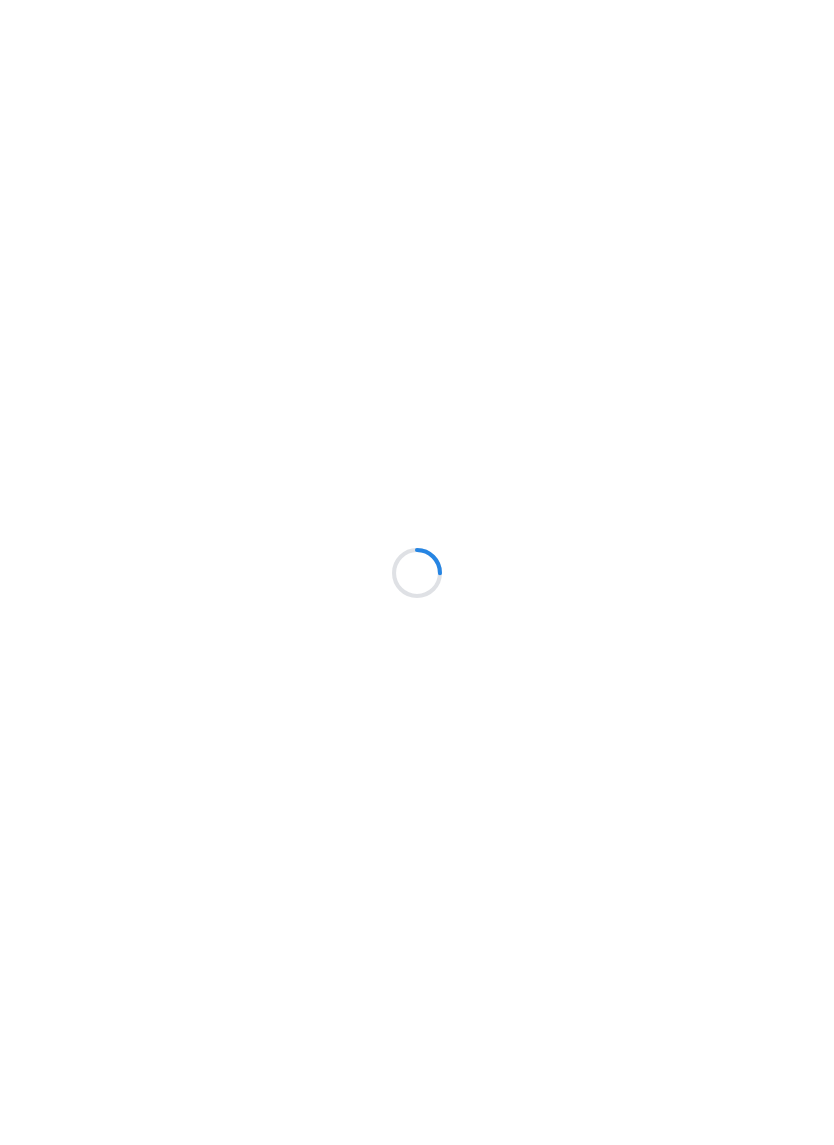 scroll, scrollTop: 0, scrollLeft: 0, axis: both 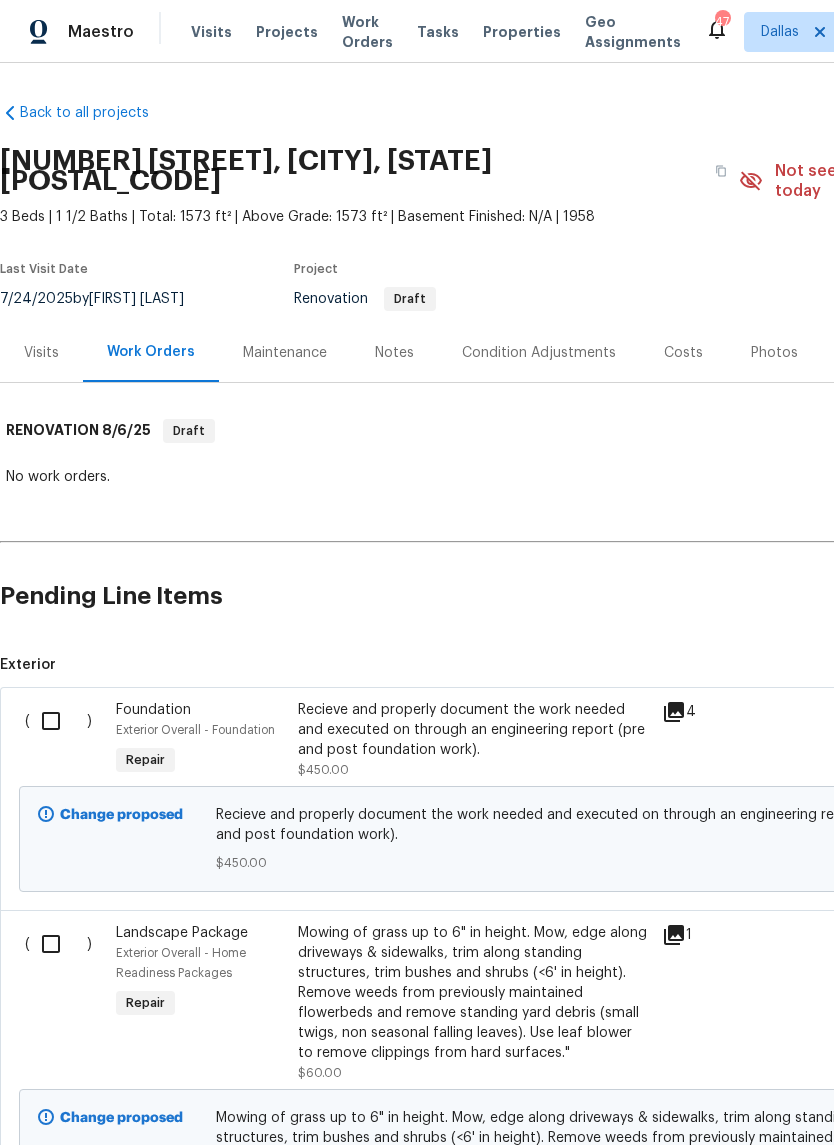 click on "Condition Adjustments" at bounding box center (539, 353) 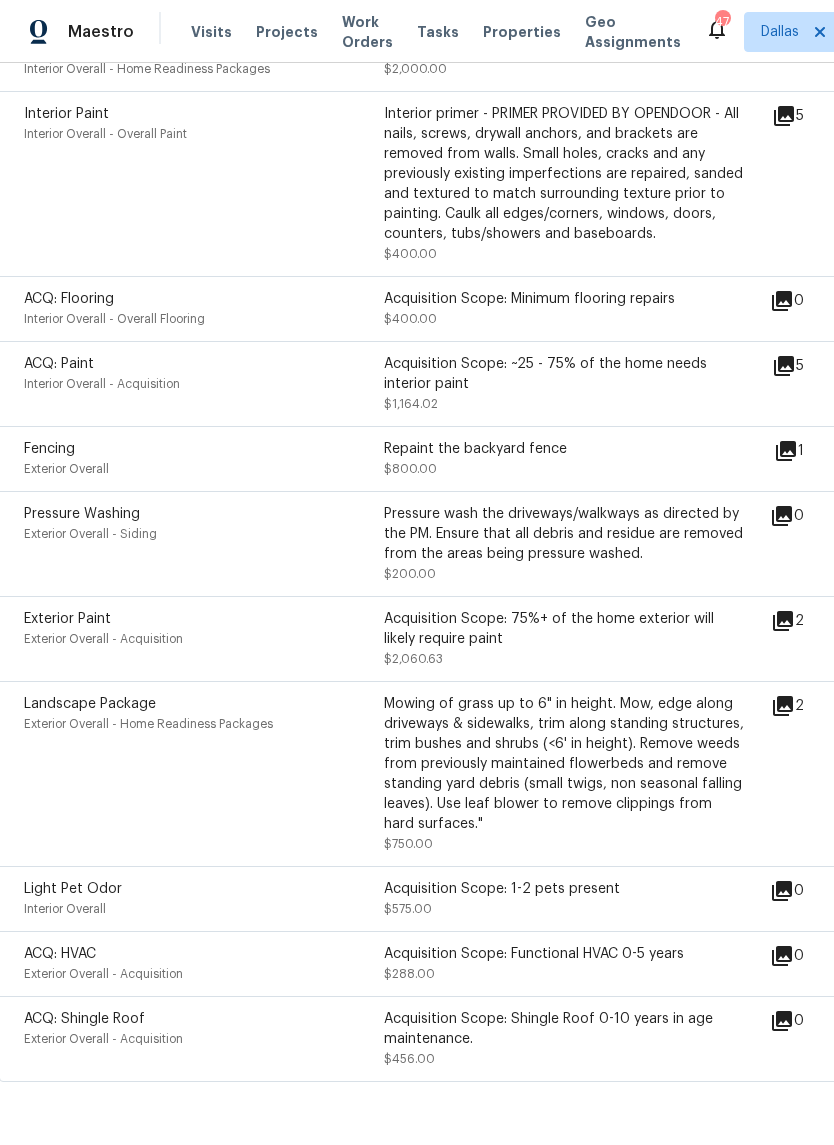 scroll, scrollTop: 500, scrollLeft: 1, axis: both 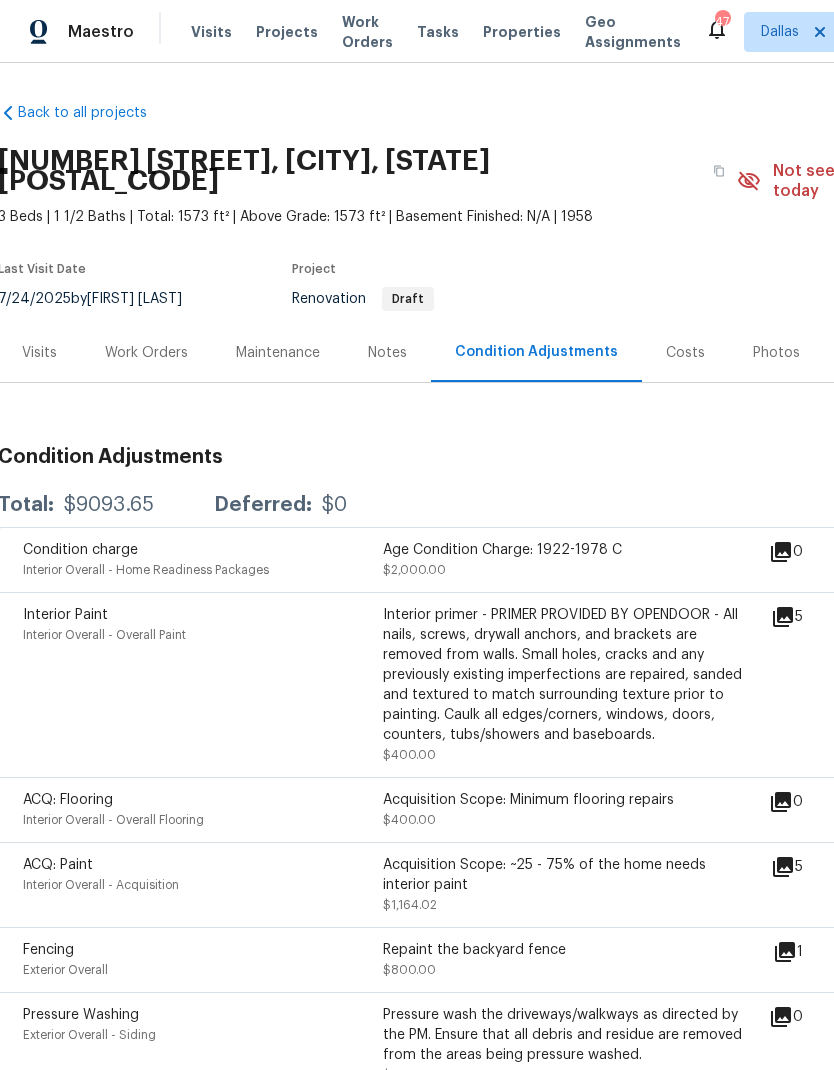 click on "Work Orders" at bounding box center (146, 353) 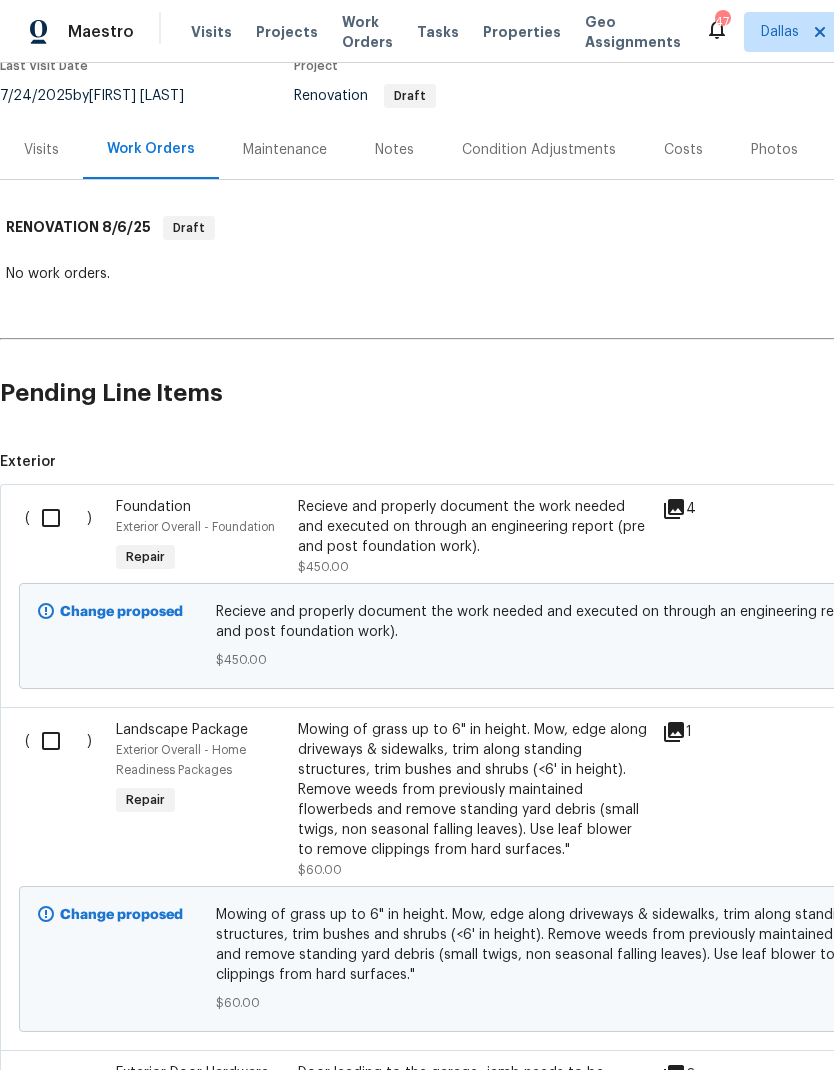 scroll, scrollTop: 201, scrollLeft: 0, axis: vertical 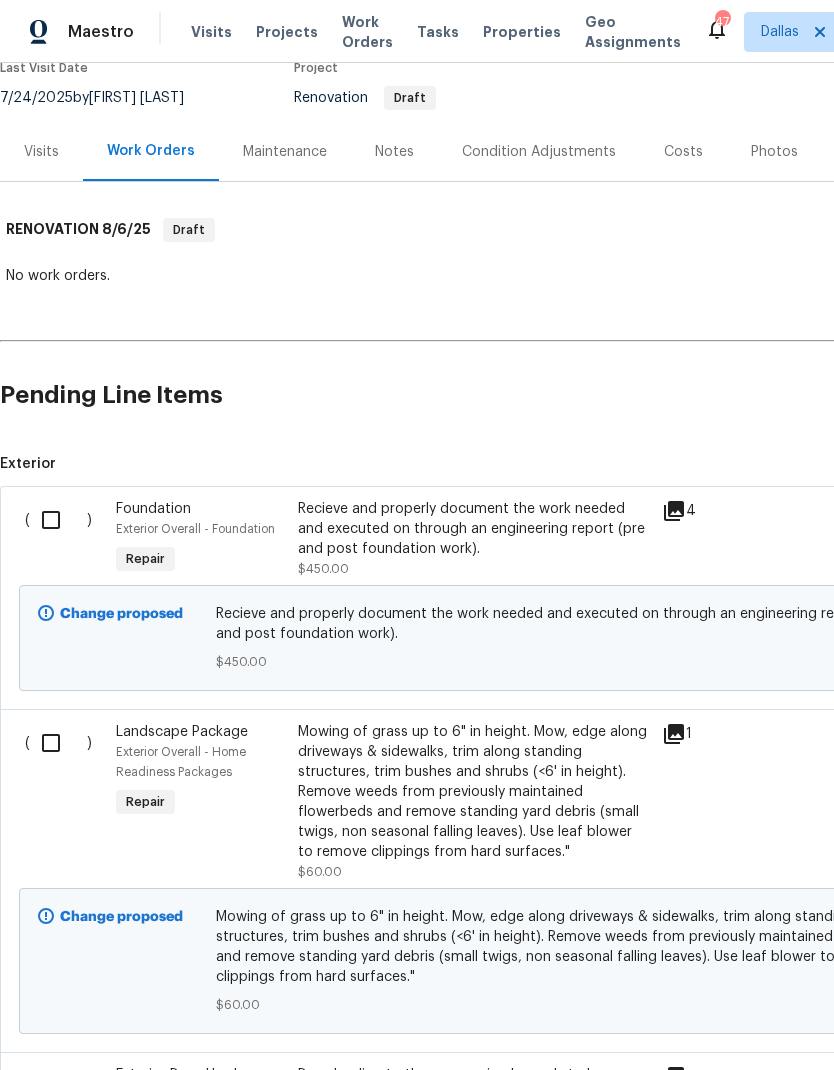 click at bounding box center [58, 520] 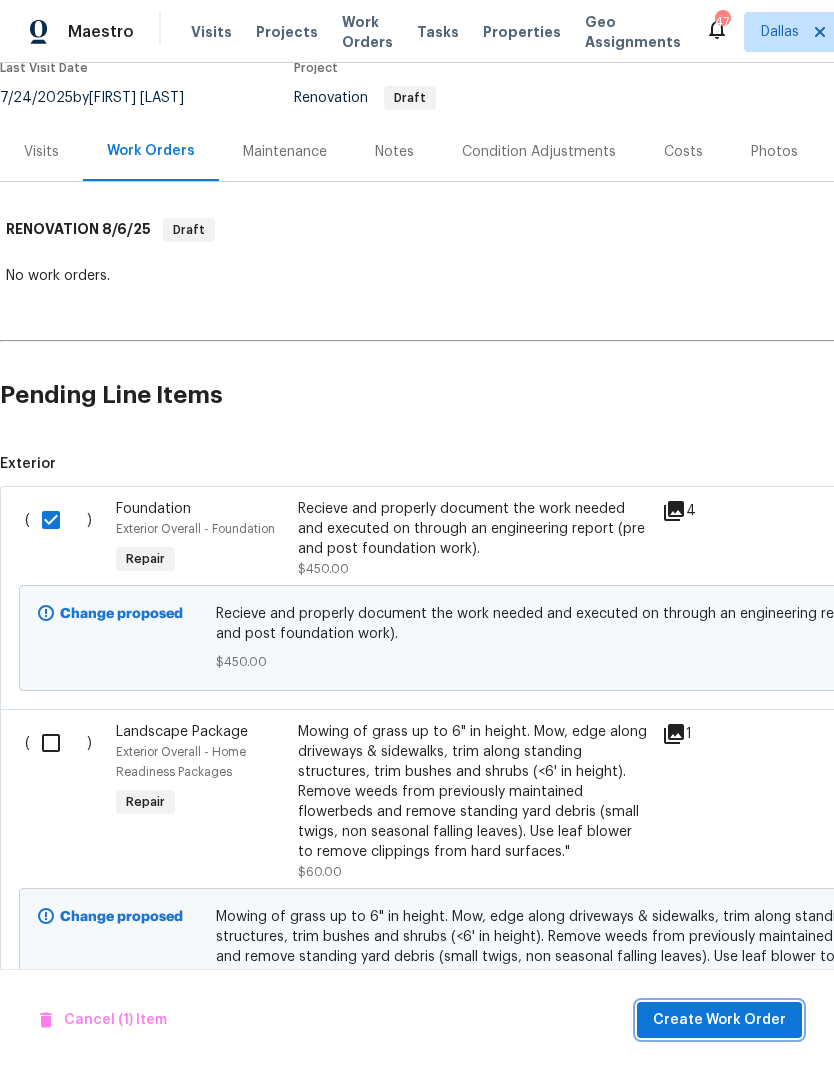 click on "Create Work Order" at bounding box center (719, 1020) 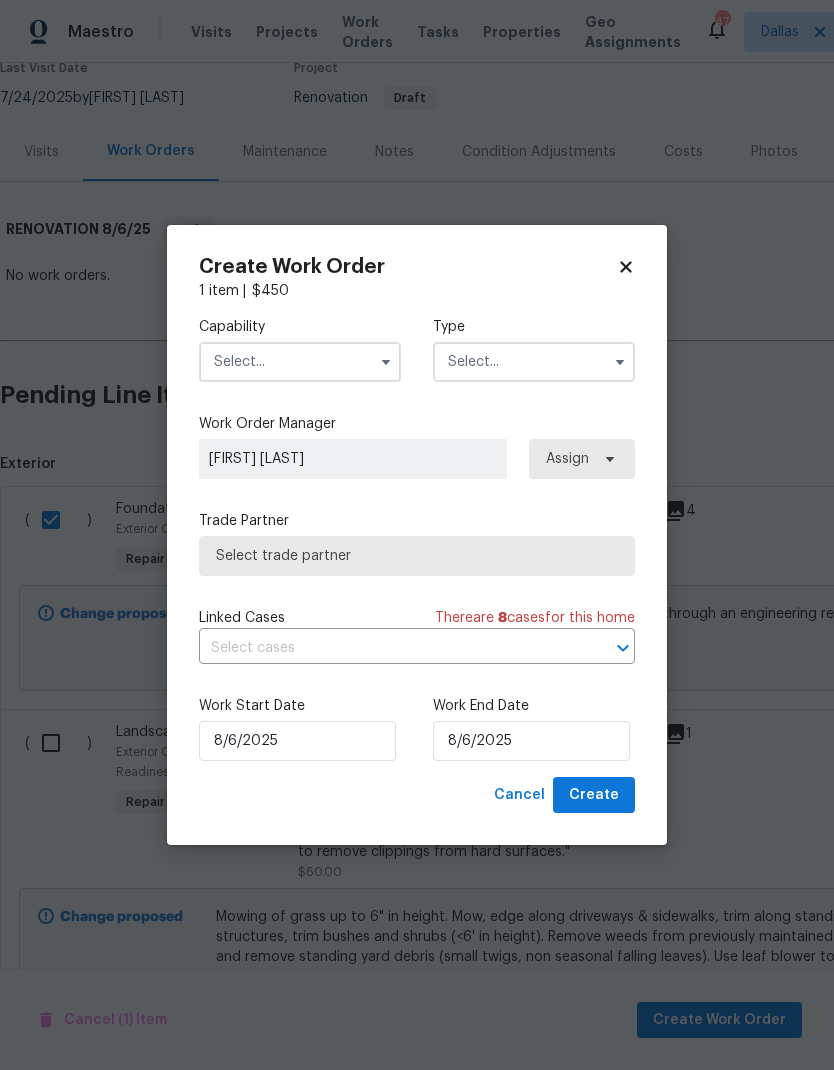click at bounding box center [300, 362] 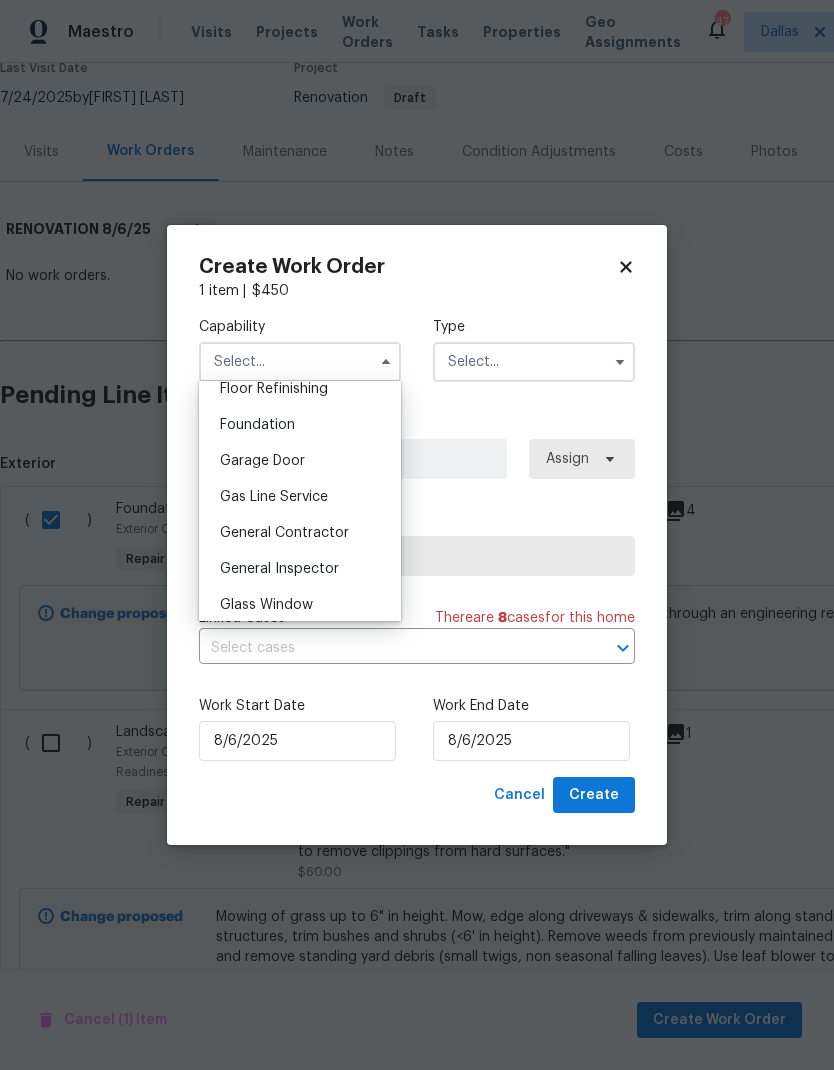 scroll, scrollTop: 830, scrollLeft: 0, axis: vertical 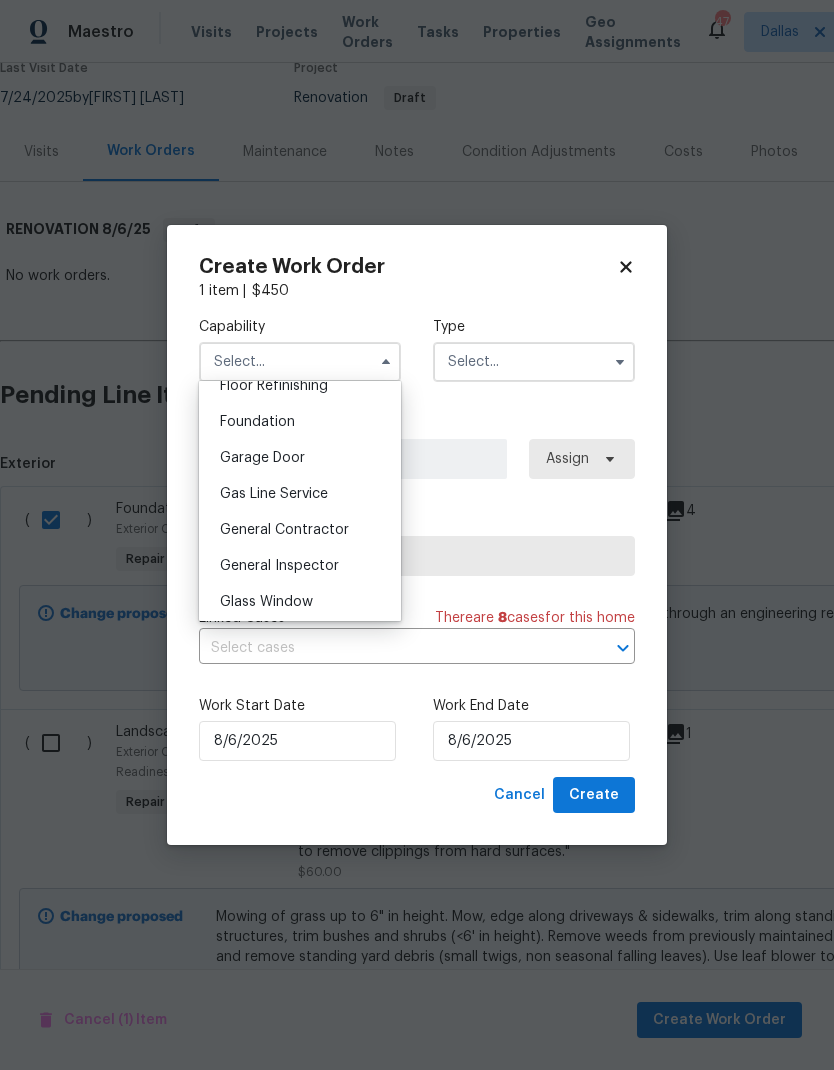 click on "Foundation" at bounding box center [300, 422] 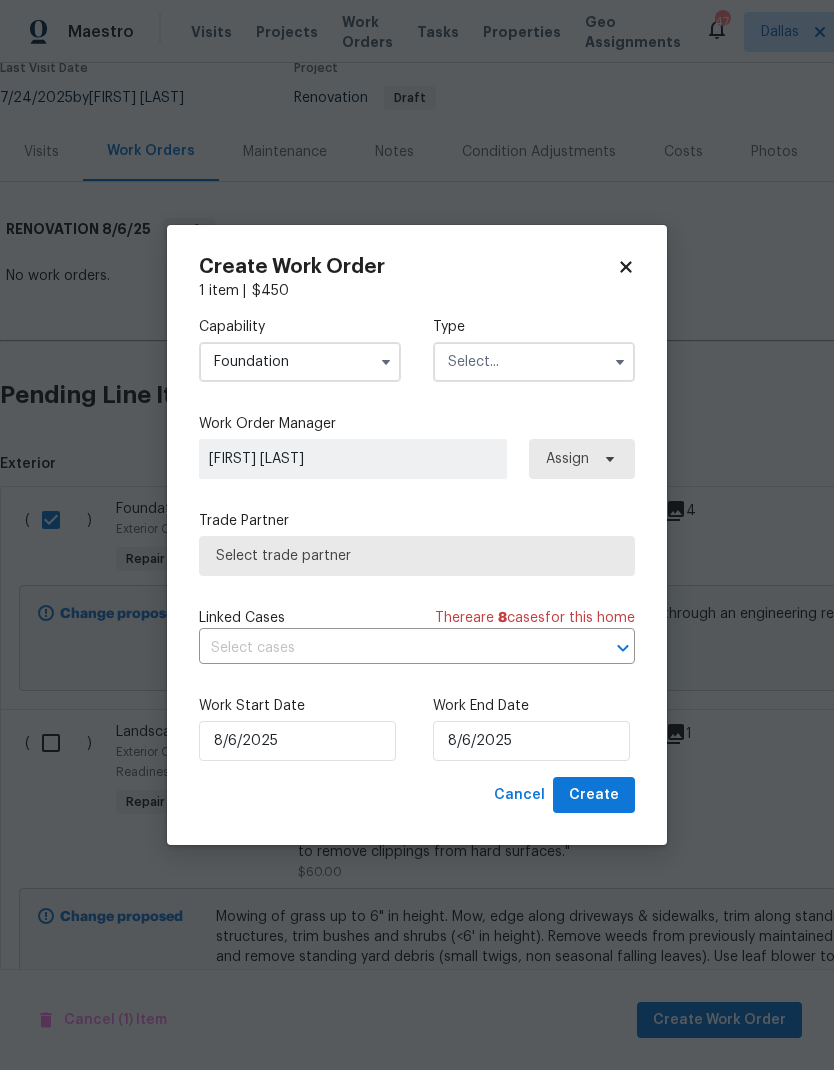 click at bounding box center [534, 362] 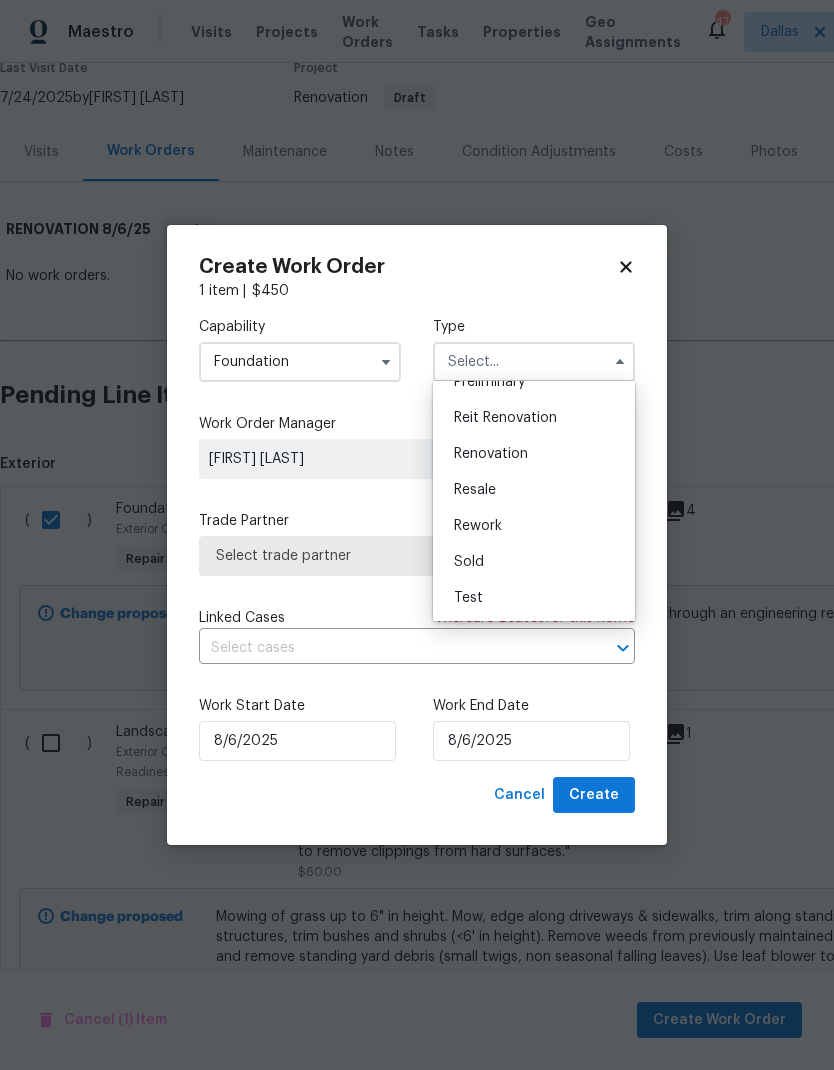 scroll, scrollTop: 454, scrollLeft: 0, axis: vertical 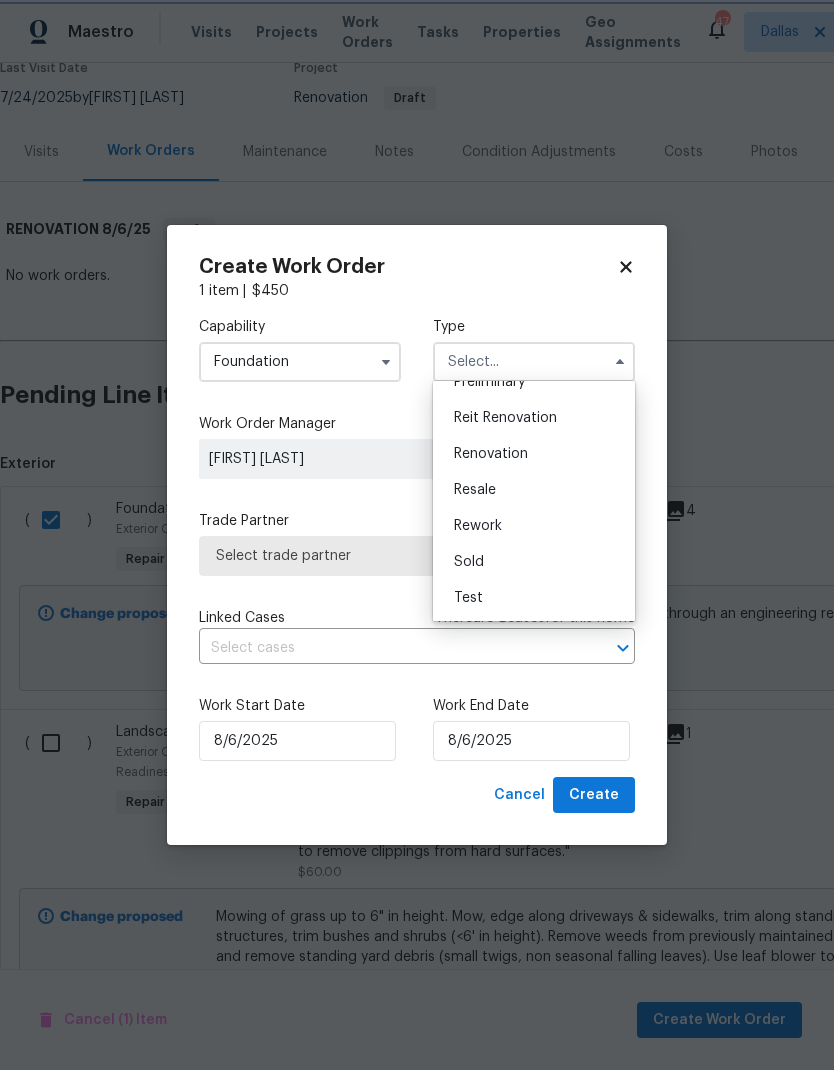 type on "Renovation" 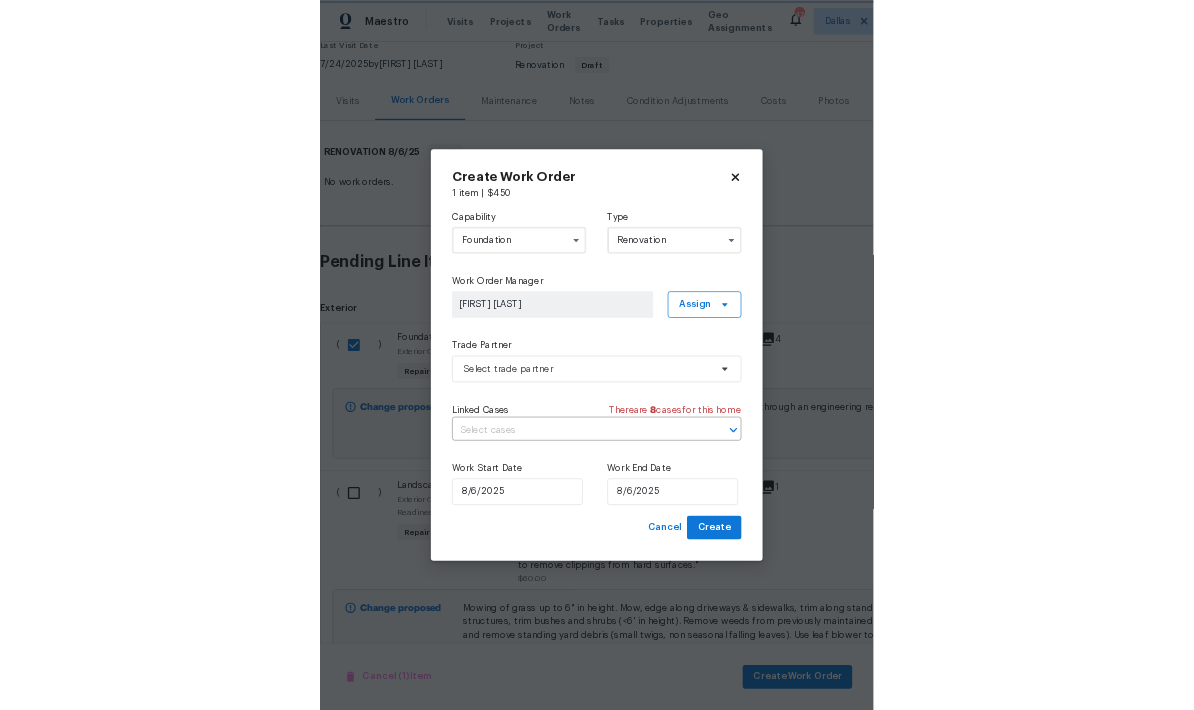 scroll, scrollTop: 0, scrollLeft: 0, axis: both 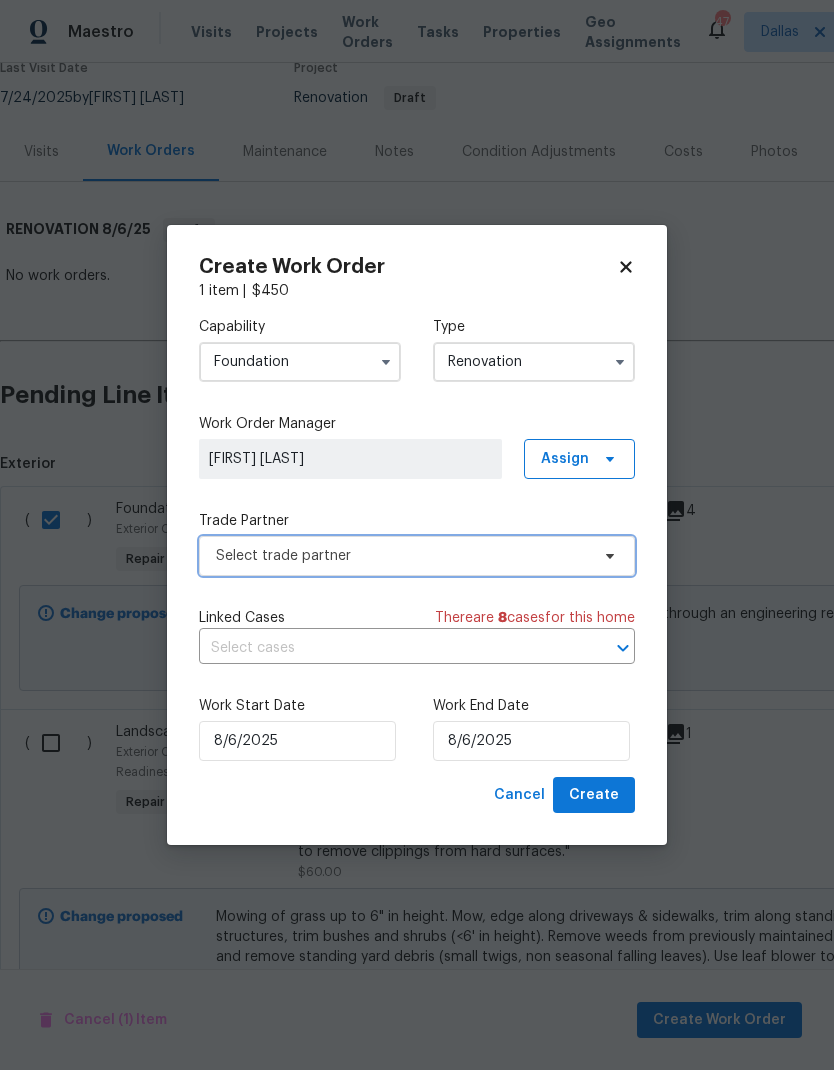 click on "Select trade partner" at bounding box center (402, 556) 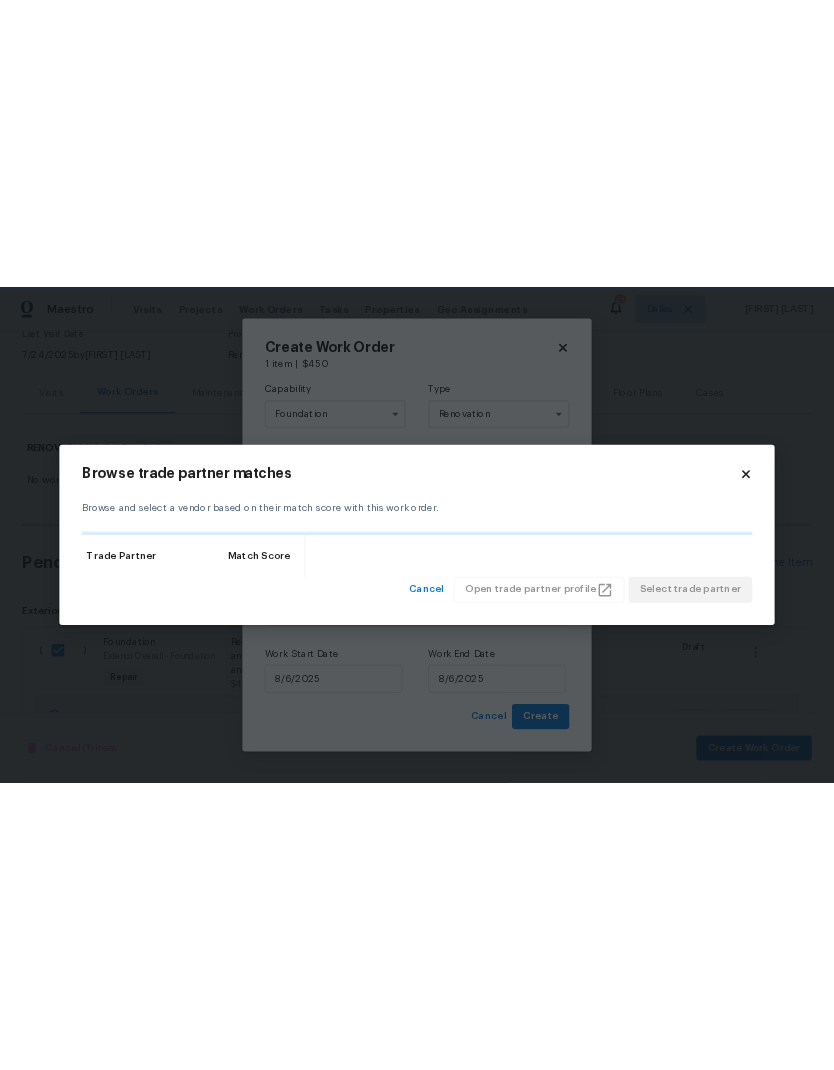 scroll, scrollTop: 0, scrollLeft: 0, axis: both 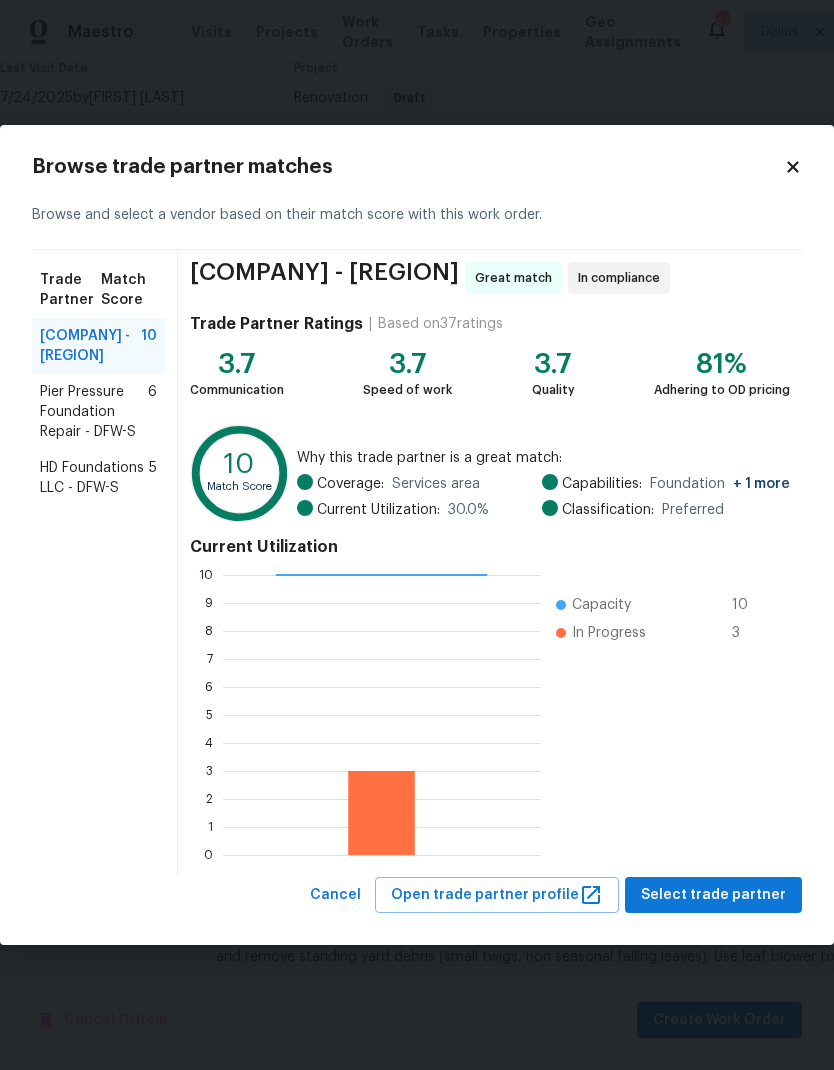 click on "HD Foundations LLC - DFW-S" at bounding box center [94, 478] 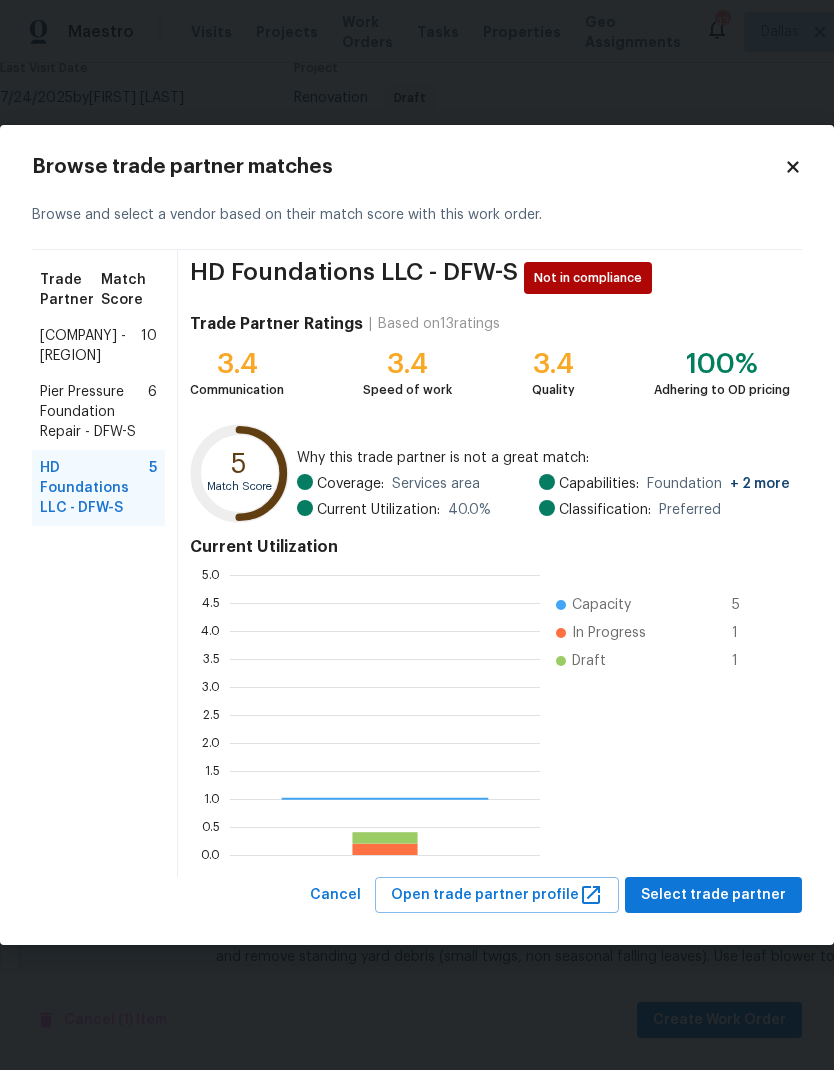 scroll, scrollTop: 2, scrollLeft: 2, axis: both 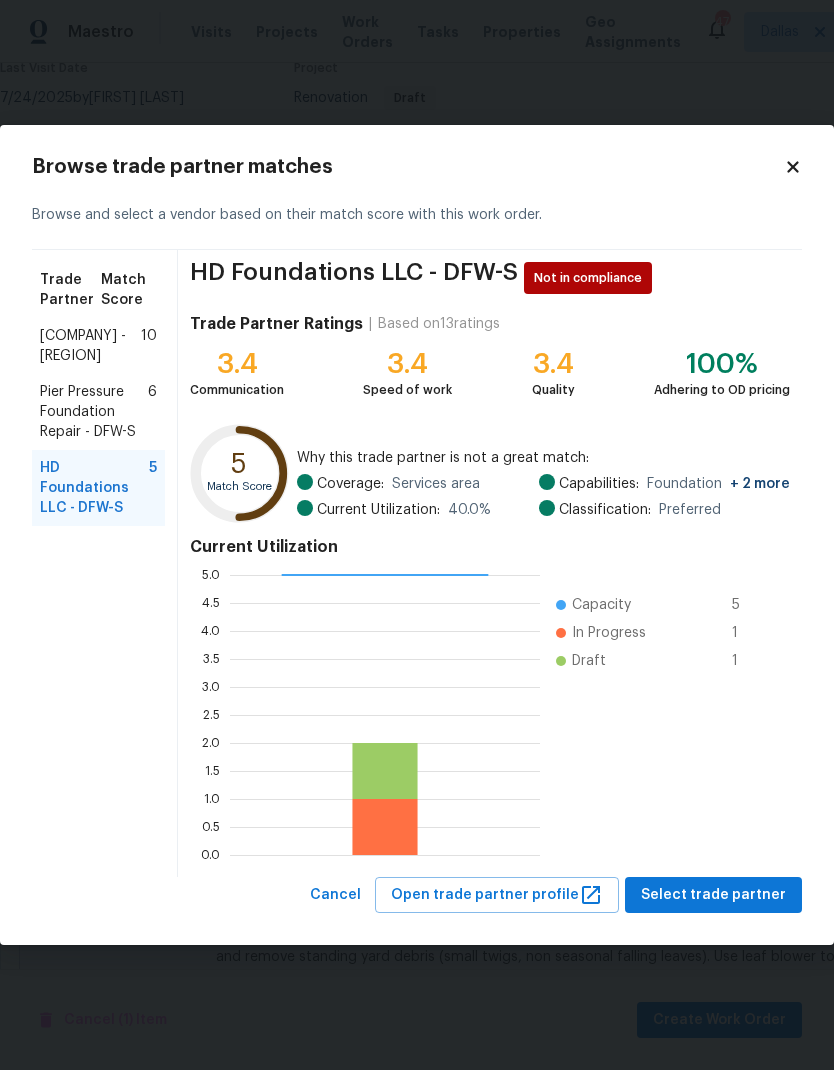 click on "Pier Pressure Foundation Repair - DFW-S" at bounding box center (94, 412) 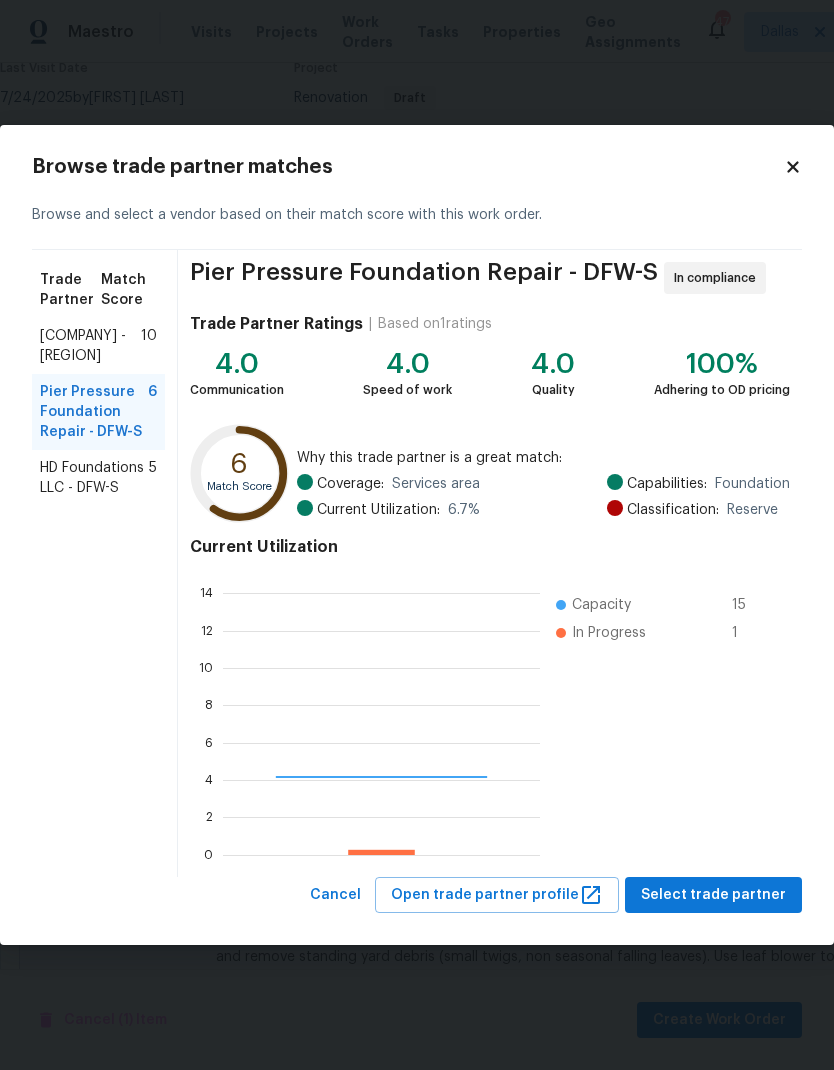 scroll, scrollTop: 2, scrollLeft: 2, axis: both 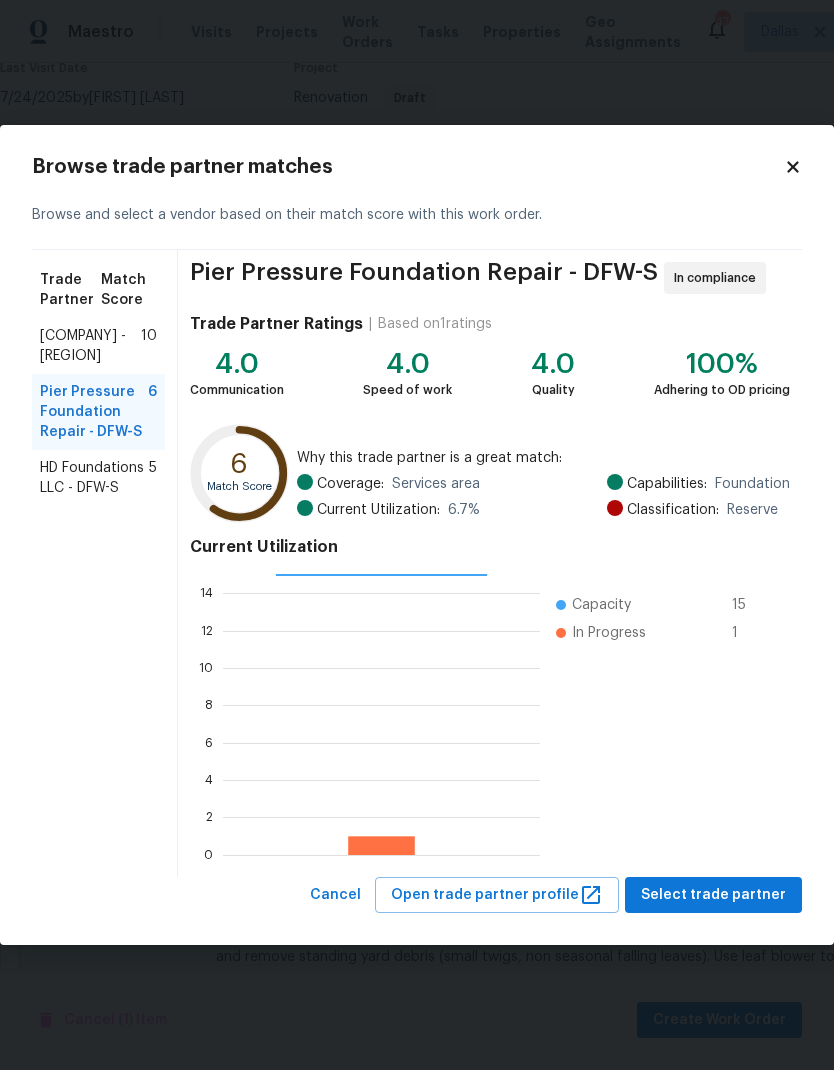 click on "LTS MF Enterprises LLC - DFW-S" at bounding box center (90, 346) 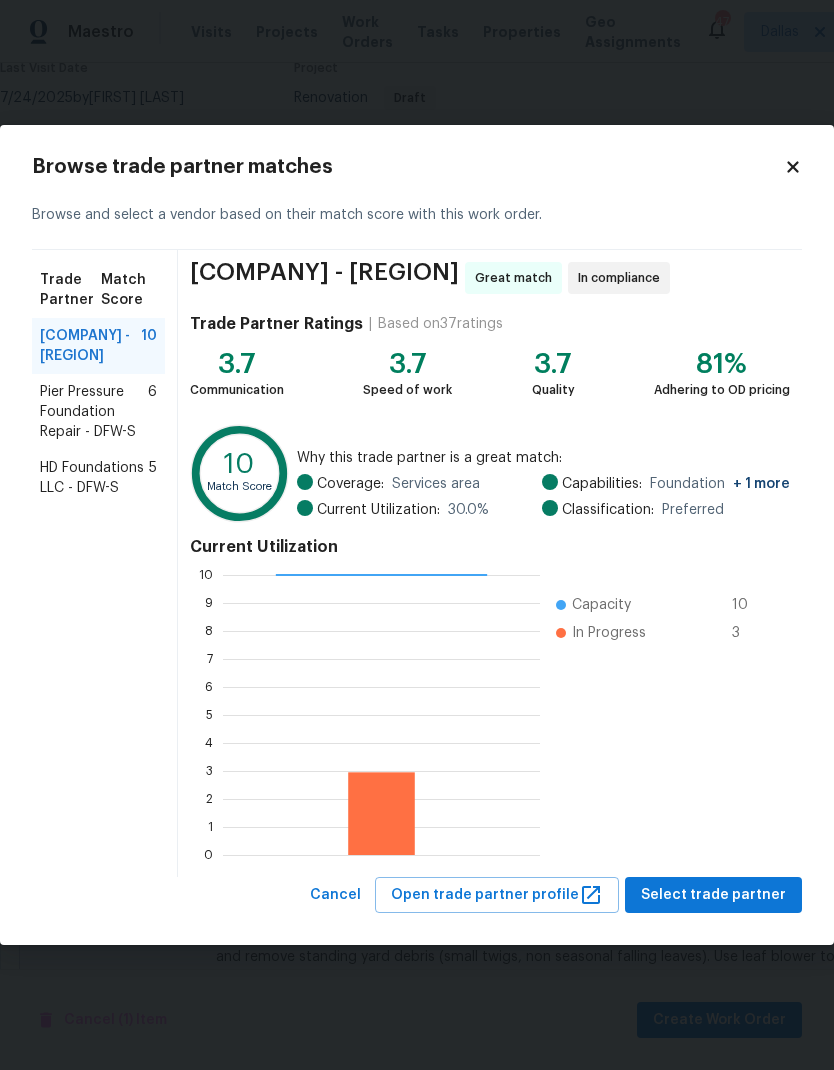 click on "Pier Pressure Foundation Repair - DFW-S" at bounding box center (94, 412) 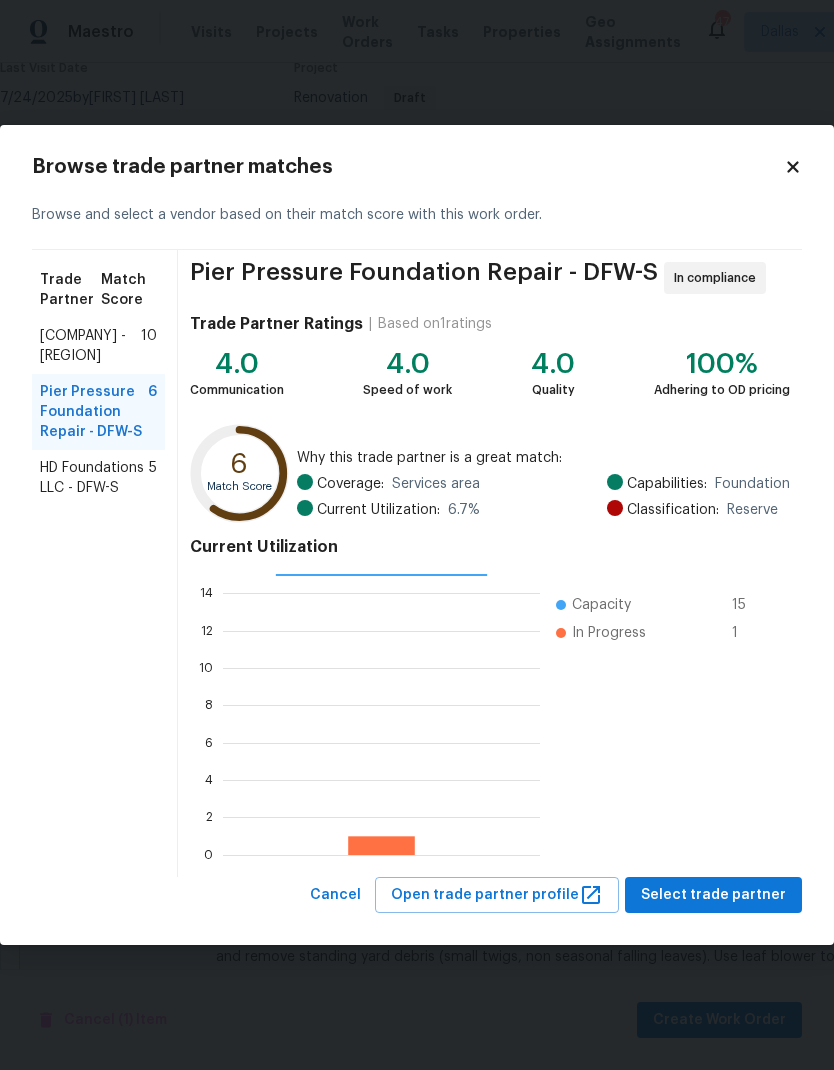 click on "LTS MF Enterprises LLC - DFW-S" at bounding box center [90, 346] 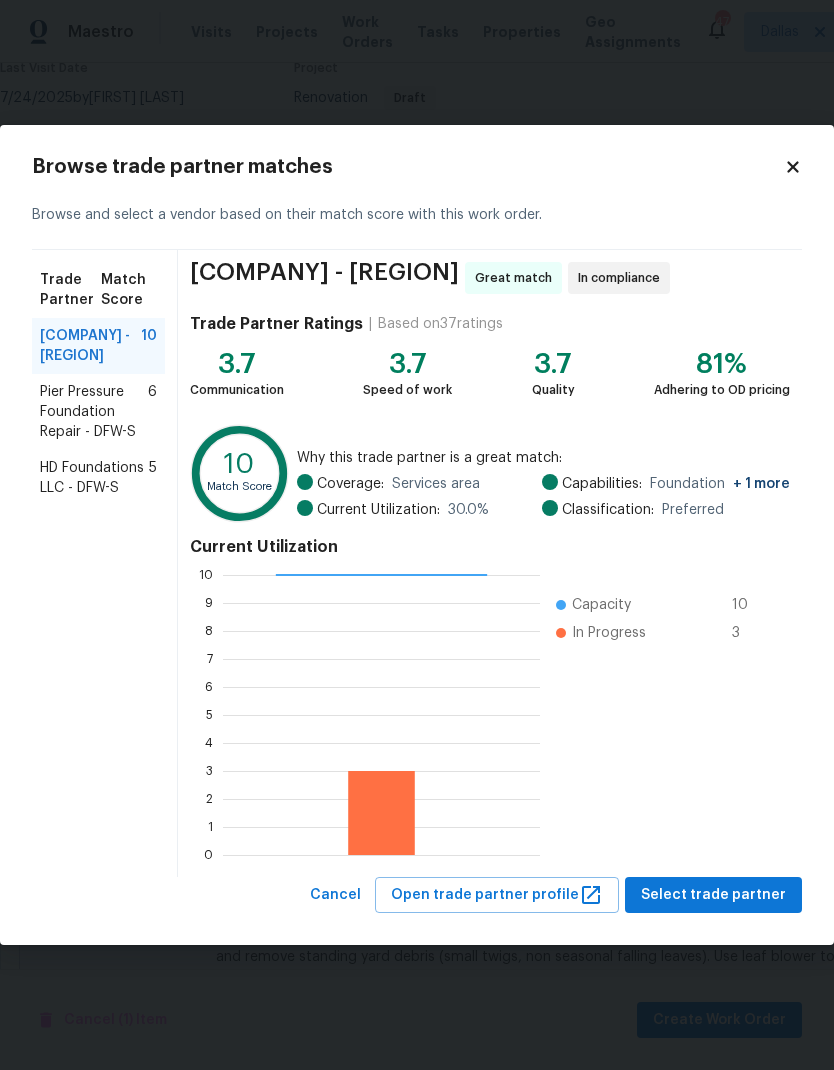 click on "HD Foundations LLC - DFW-S" at bounding box center (94, 478) 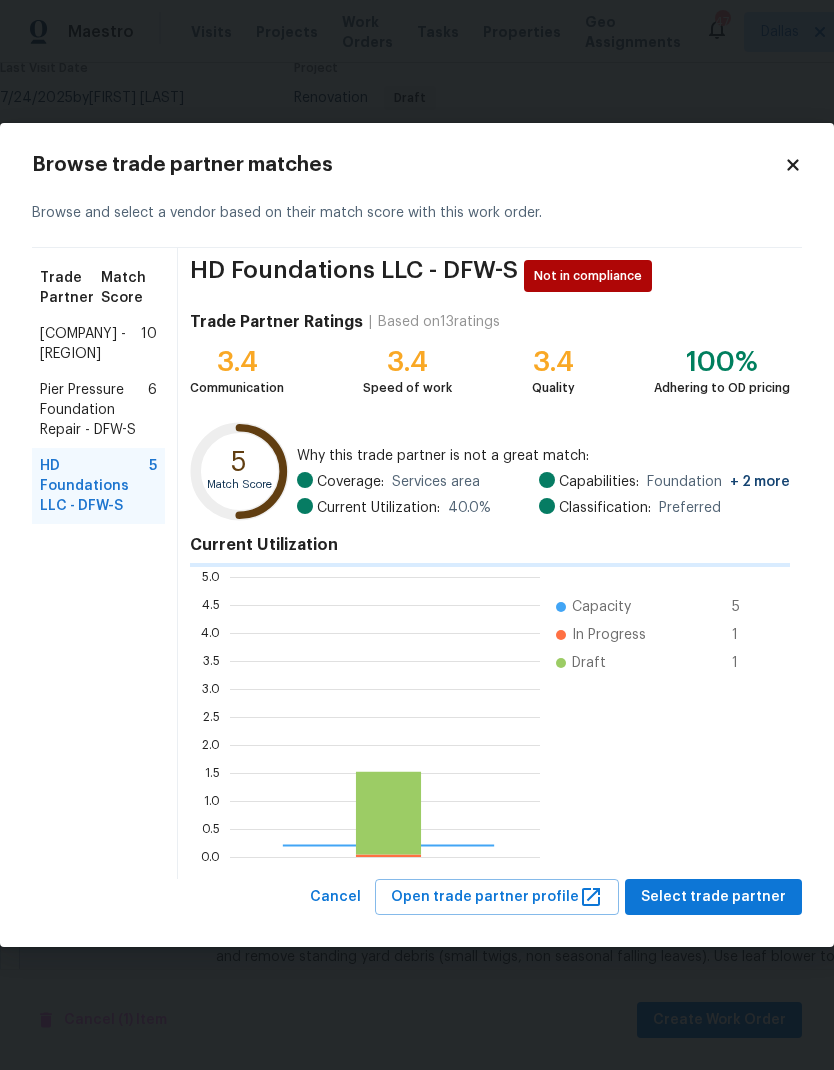 scroll, scrollTop: 280, scrollLeft: 310, axis: both 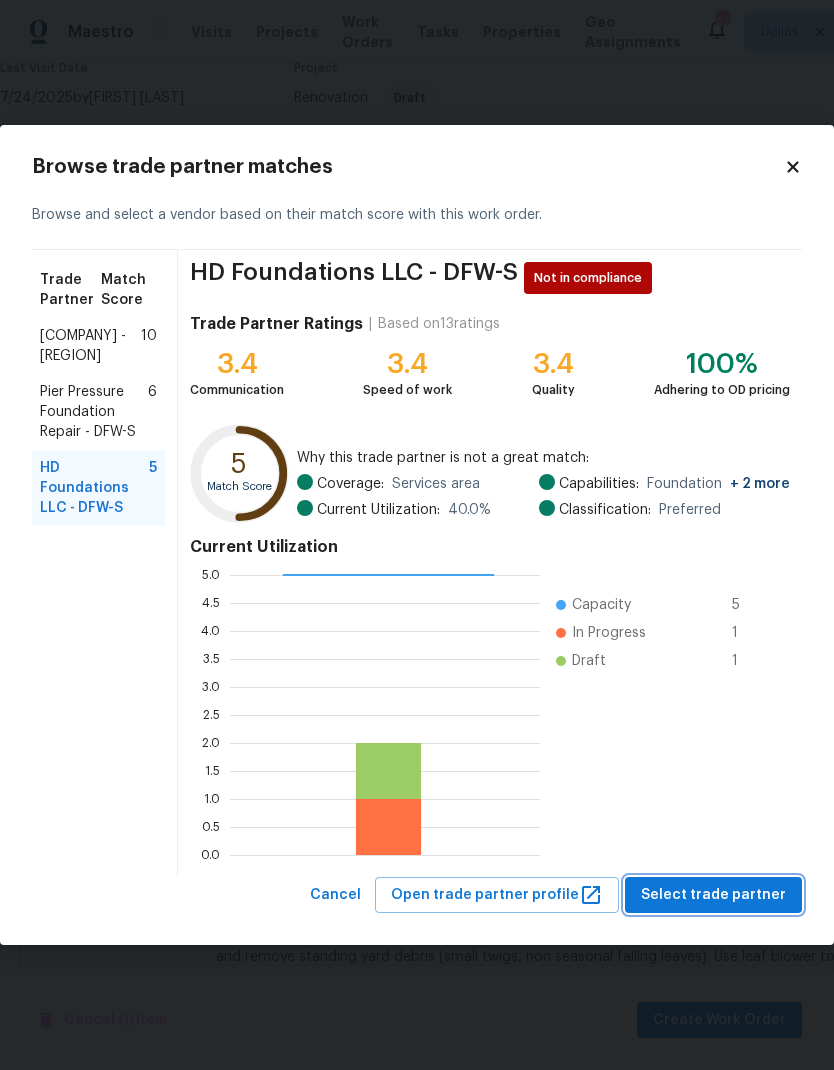 click on "Select trade partner" at bounding box center [713, 895] 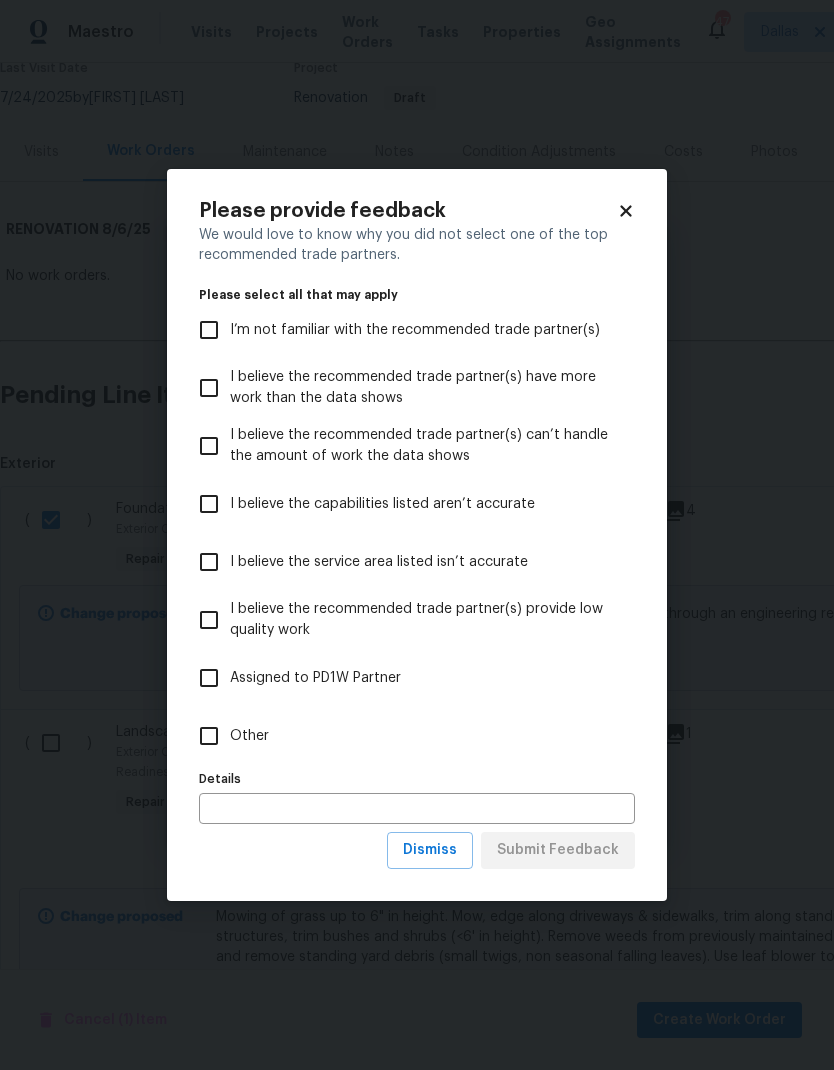 click on "Other" at bounding box center [209, 736] 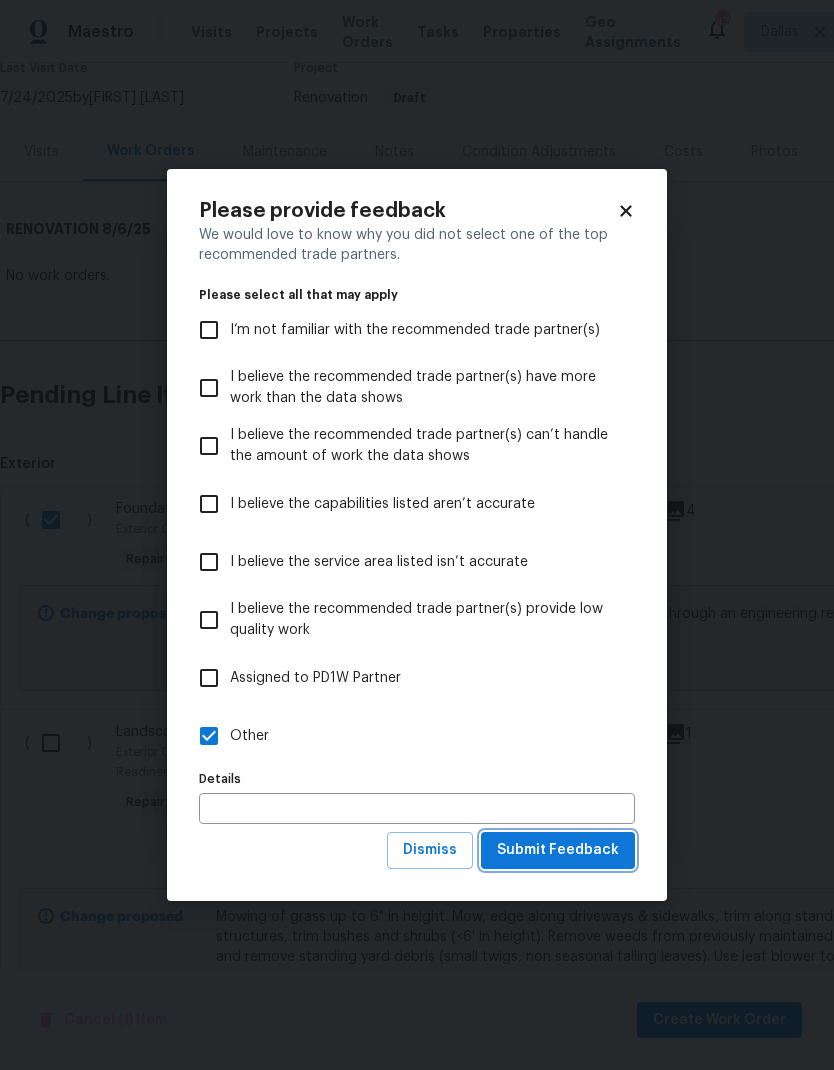 click on "Submit Feedback" at bounding box center (558, 850) 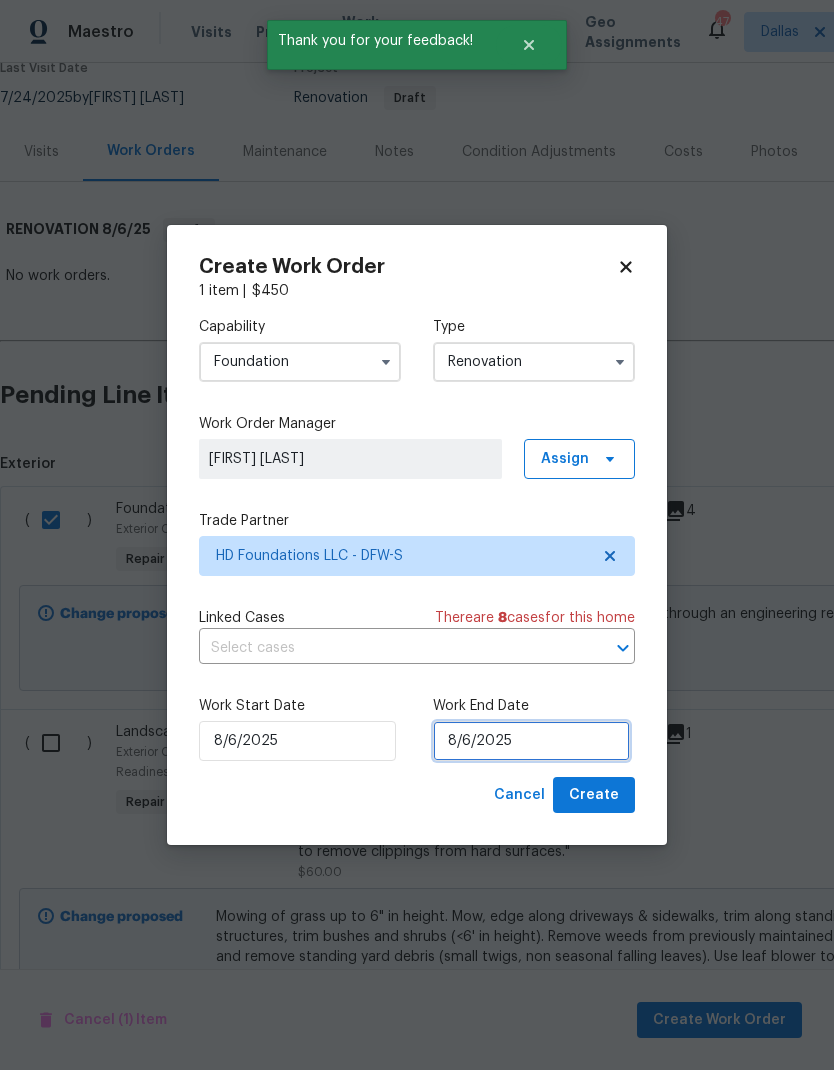 click on "8/6/2025" at bounding box center [531, 741] 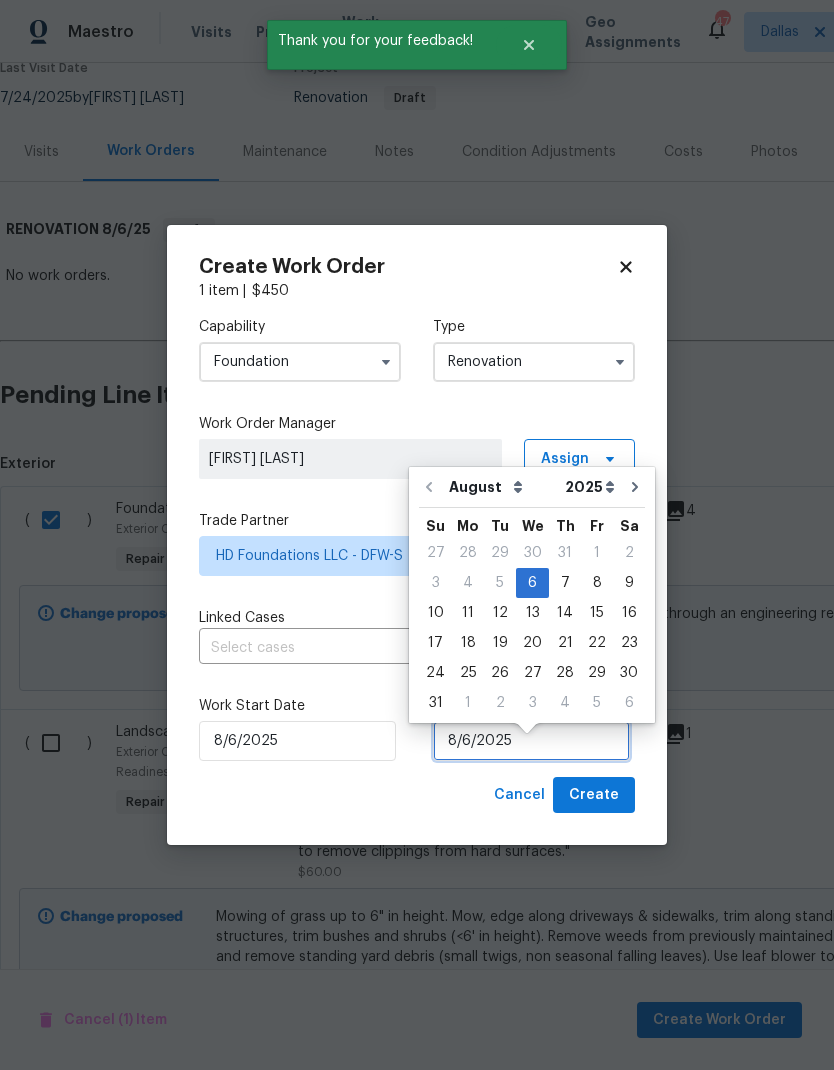 scroll, scrollTop: 15, scrollLeft: 0, axis: vertical 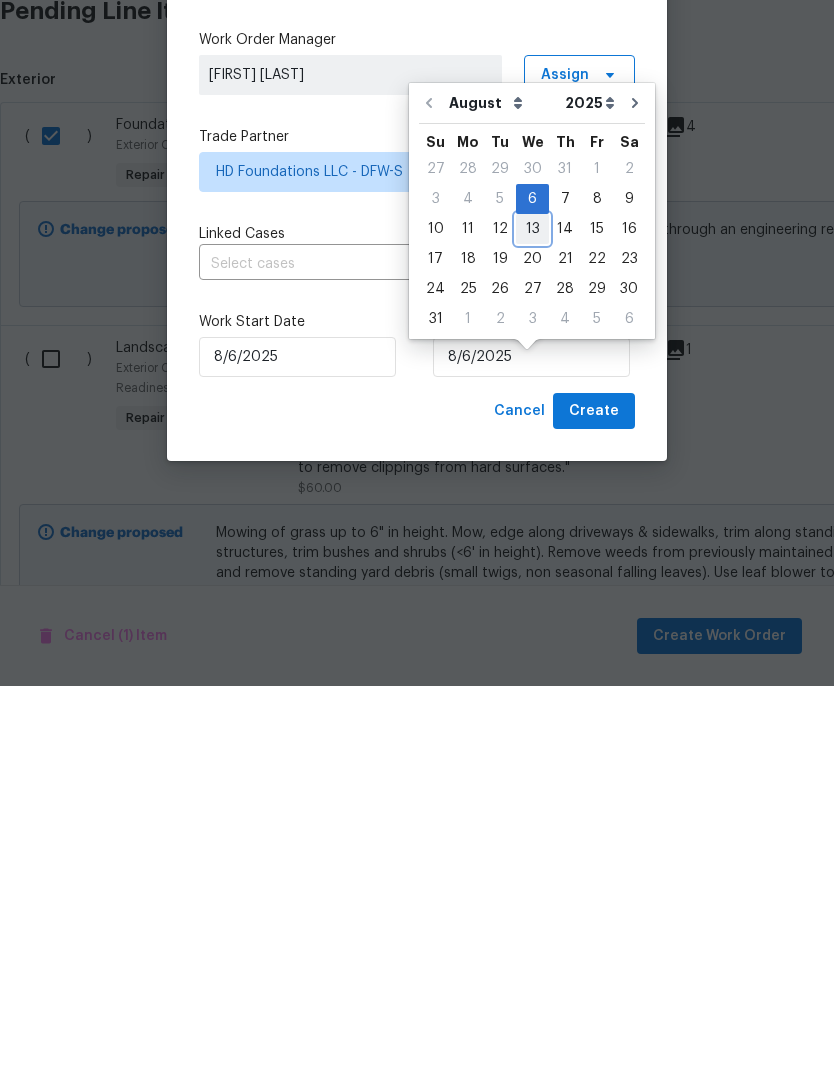 click on "13" at bounding box center (532, 613) 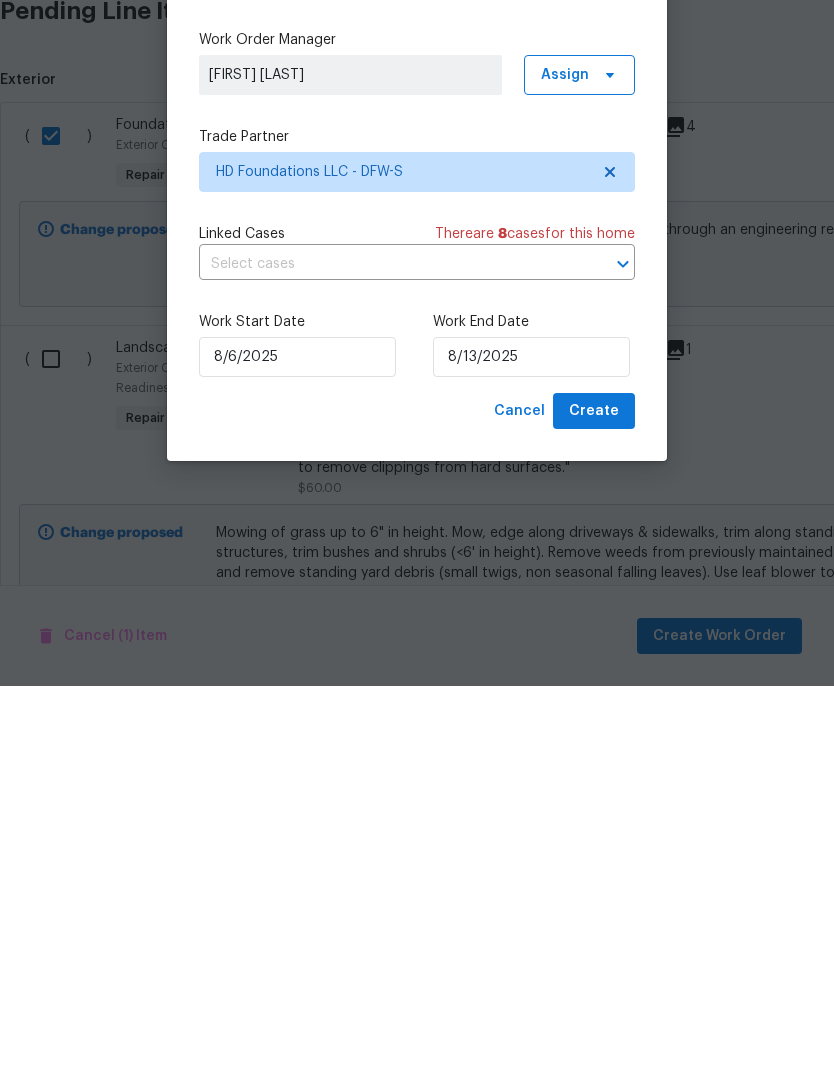 scroll, scrollTop: 80, scrollLeft: 0, axis: vertical 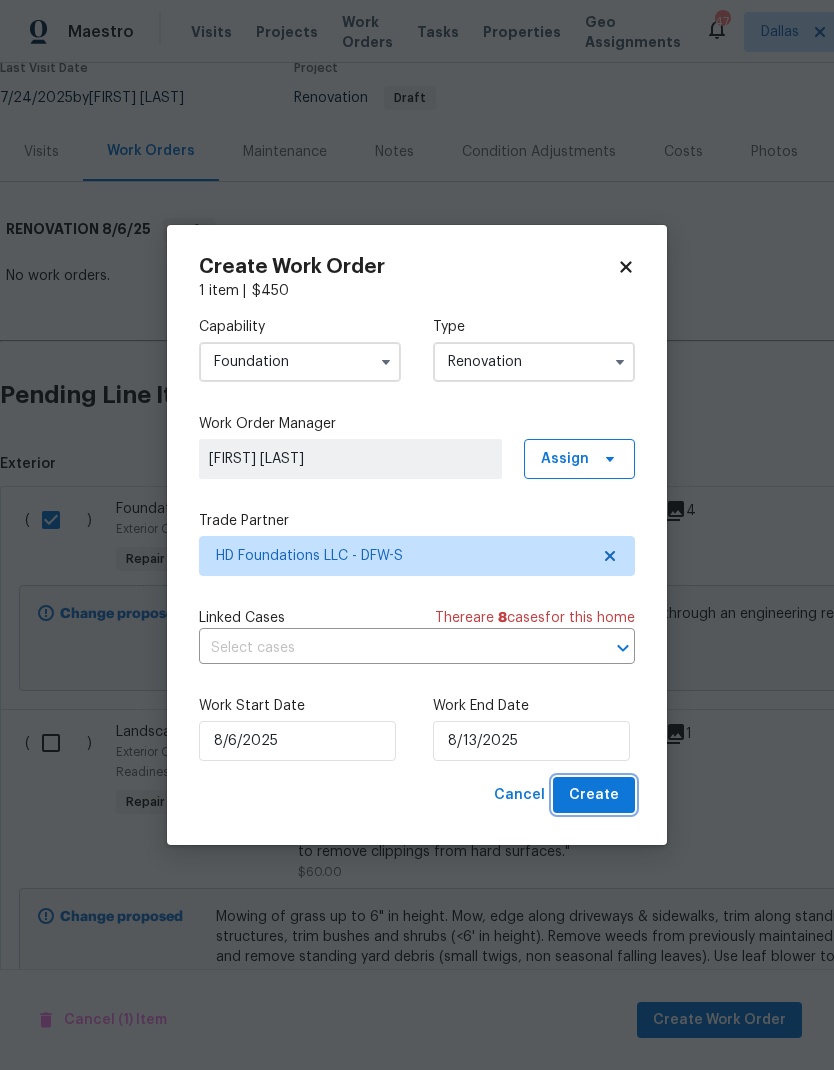 click on "Create" at bounding box center (594, 795) 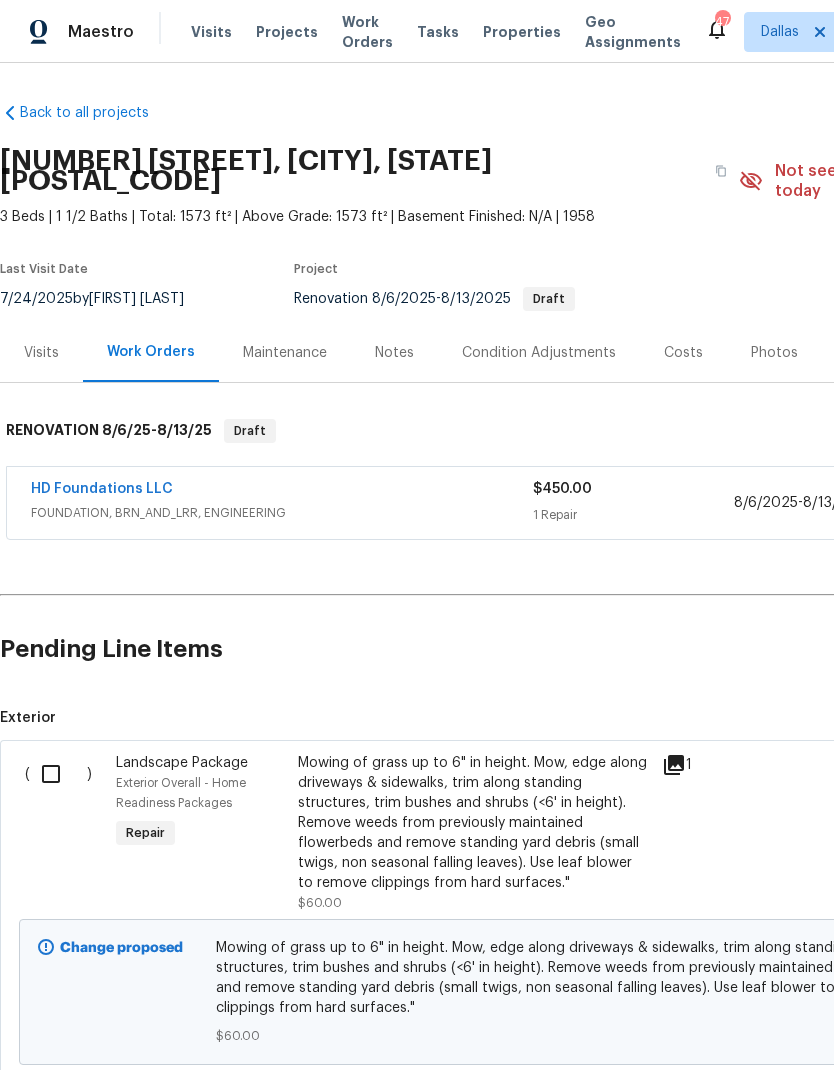 scroll, scrollTop: 0, scrollLeft: 0, axis: both 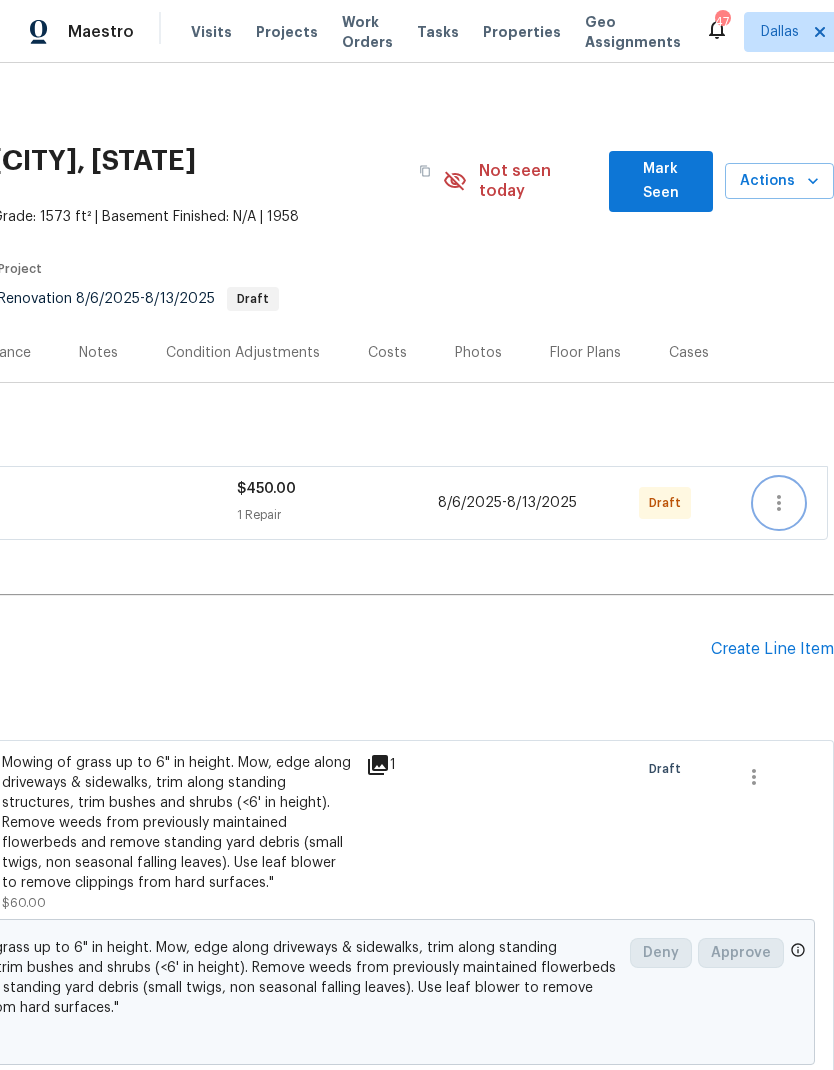click 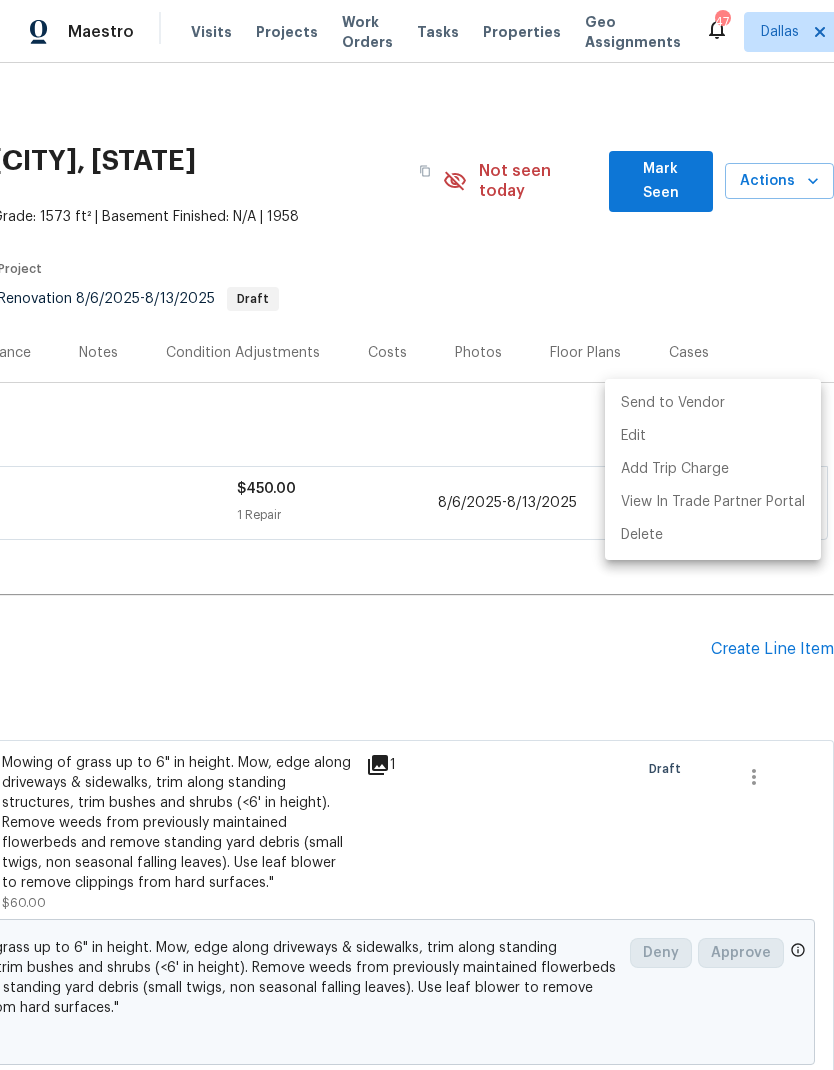 click on "Send to Vendor" at bounding box center [713, 403] 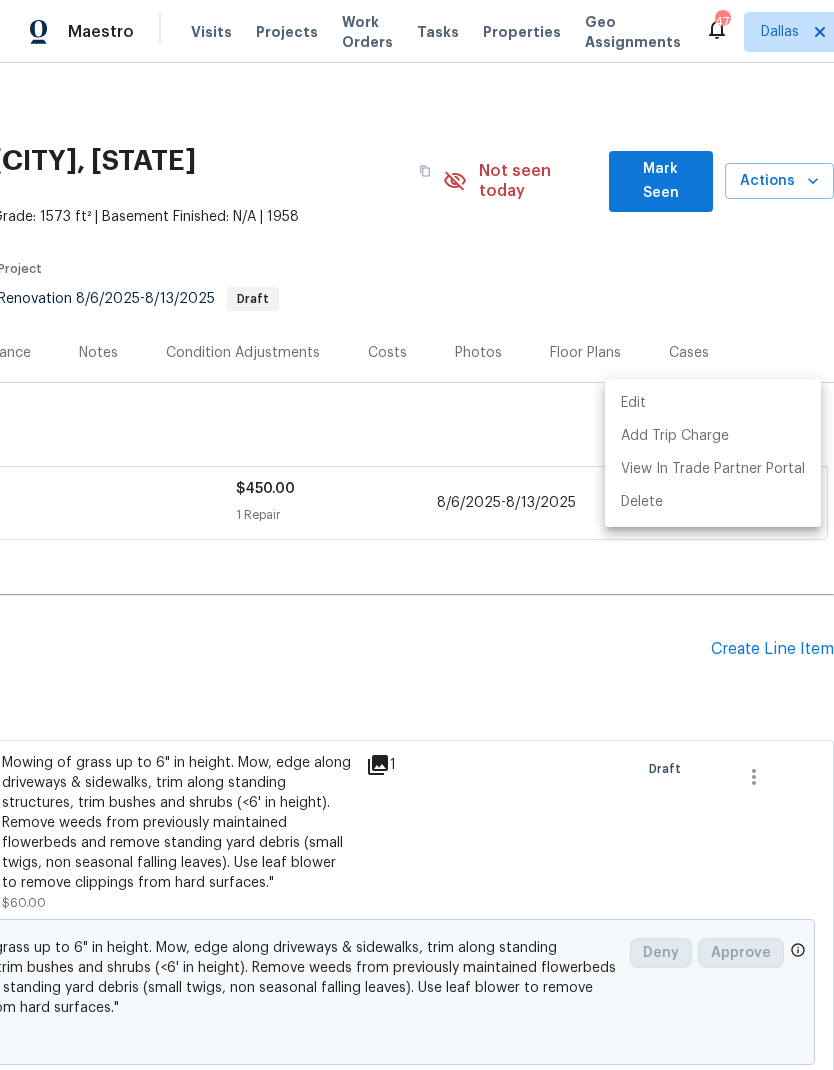 click at bounding box center [417, 535] 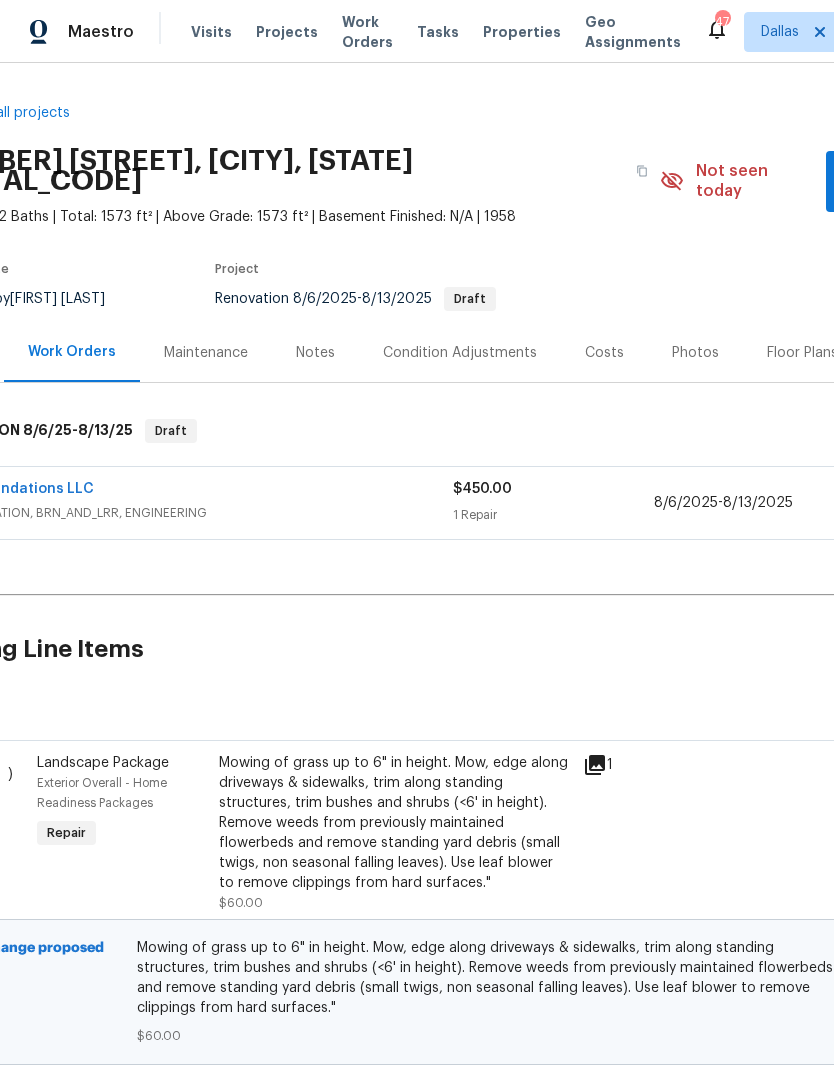 scroll, scrollTop: 0, scrollLeft: 79, axis: horizontal 